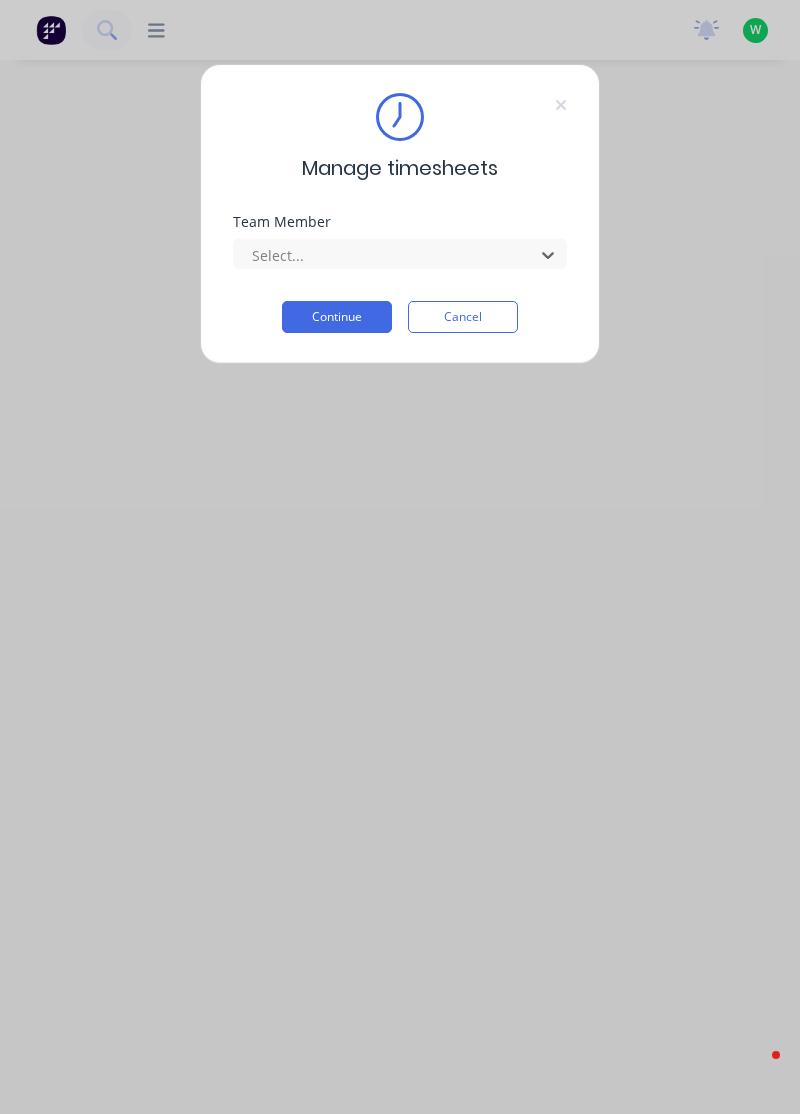 scroll, scrollTop: 0, scrollLeft: 0, axis: both 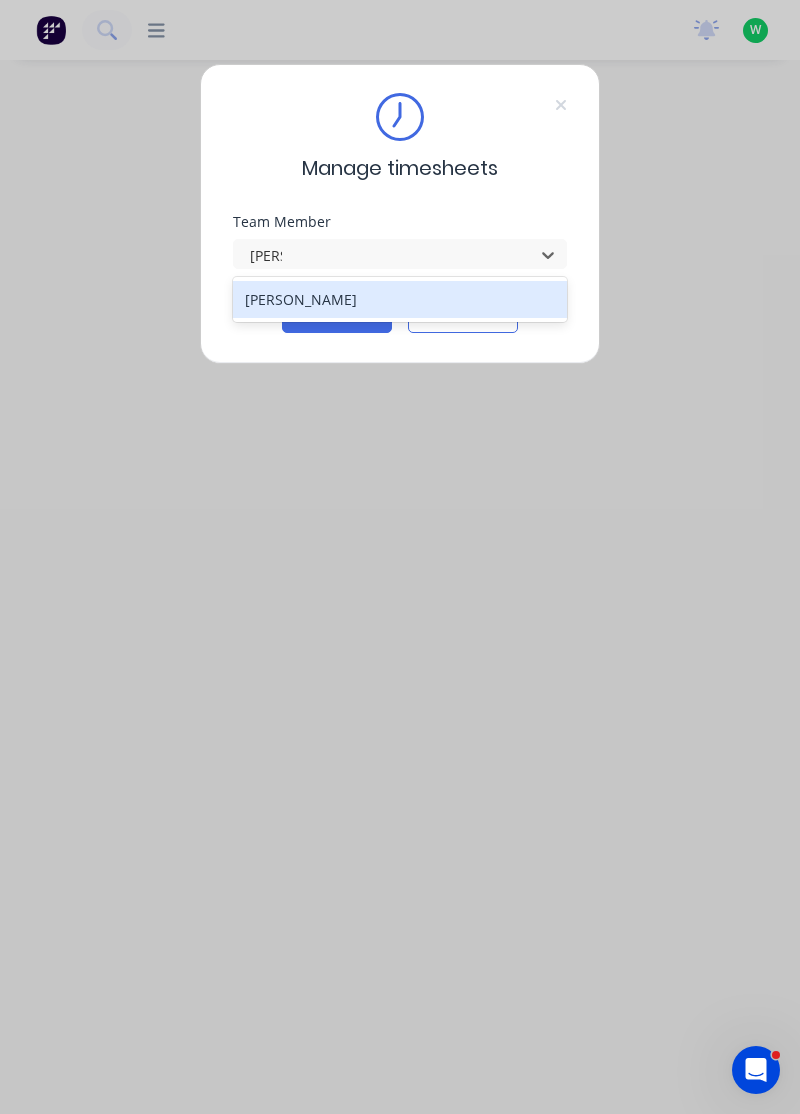 click on "[PERSON_NAME]" at bounding box center [400, 299] 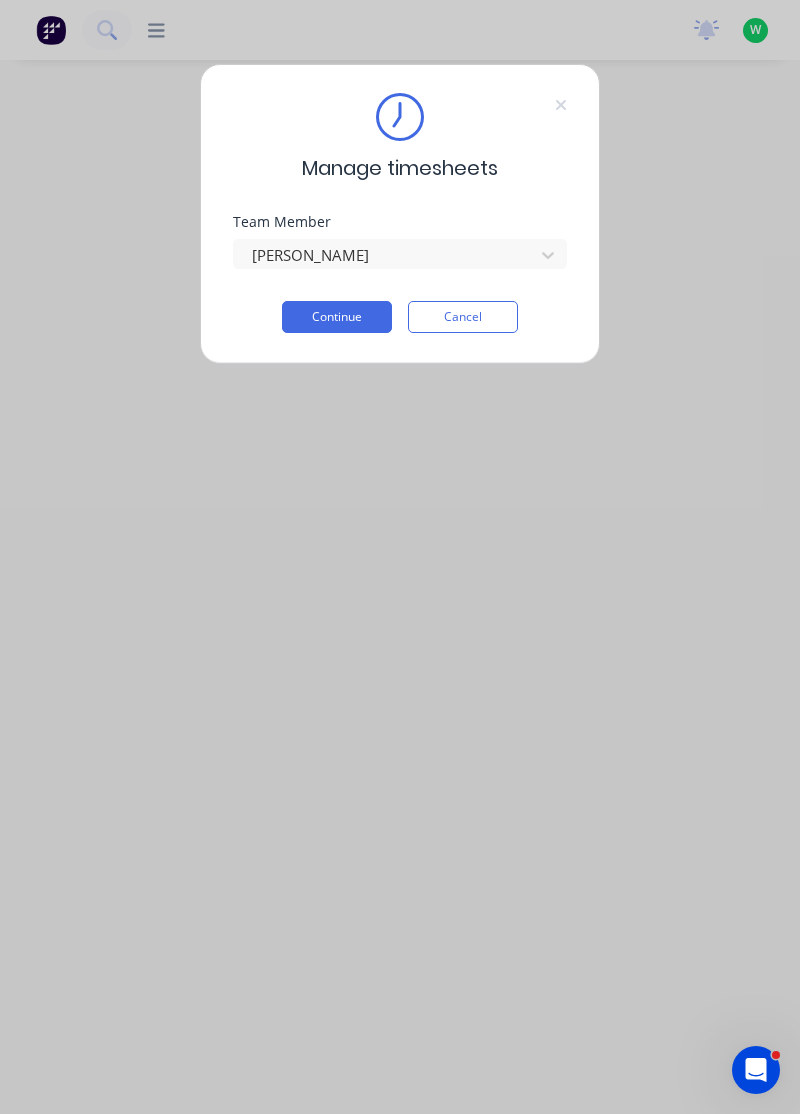 click on "Continue" at bounding box center [337, 317] 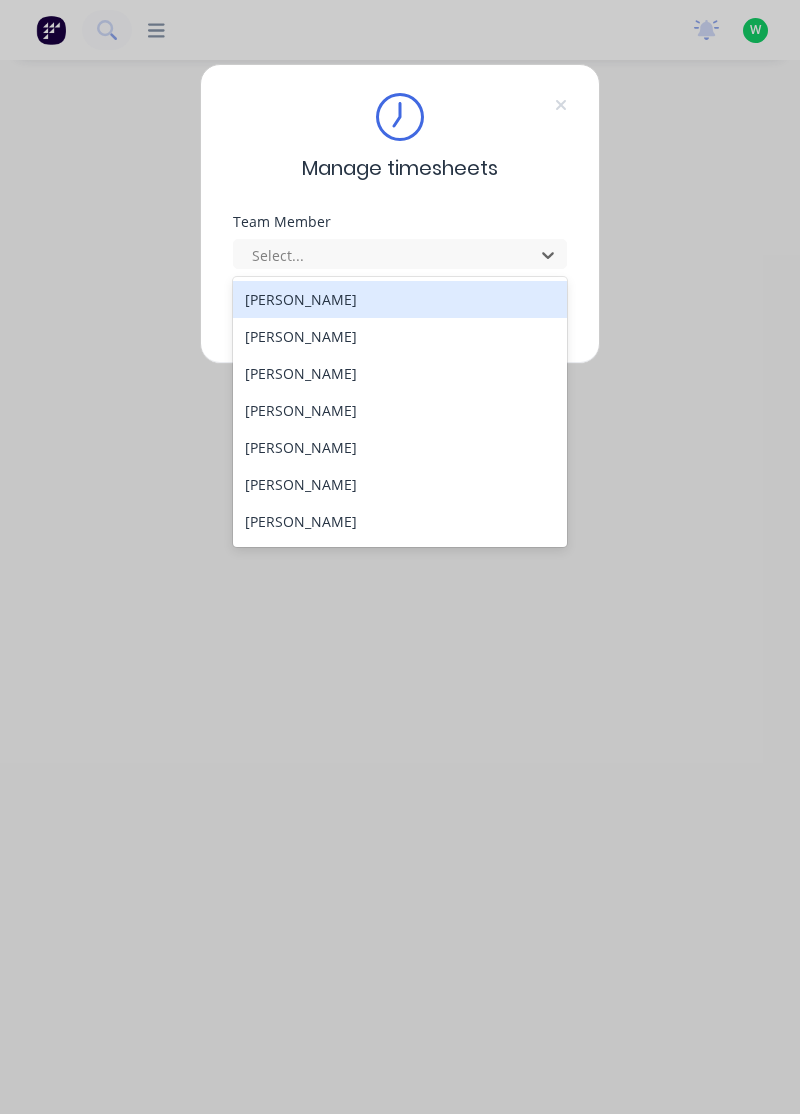 scroll, scrollTop: 0, scrollLeft: 0, axis: both 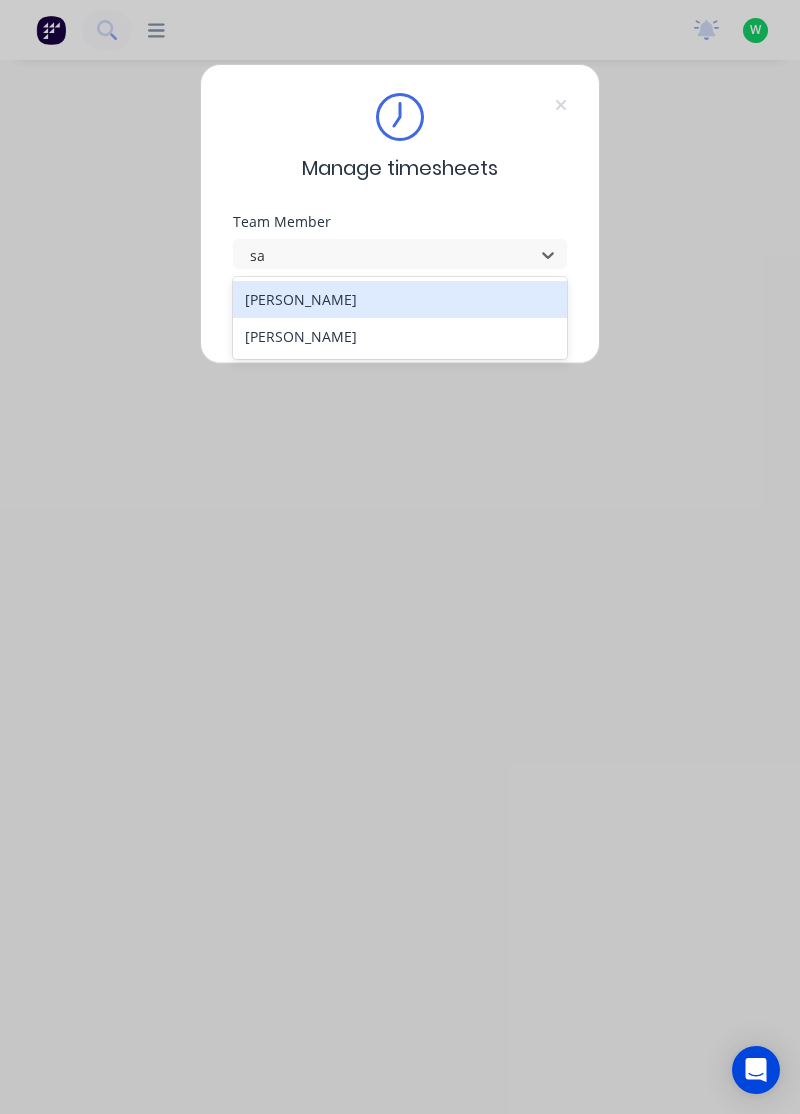 click on "[PERSON_NAME]" at bounding box center [400, 299] 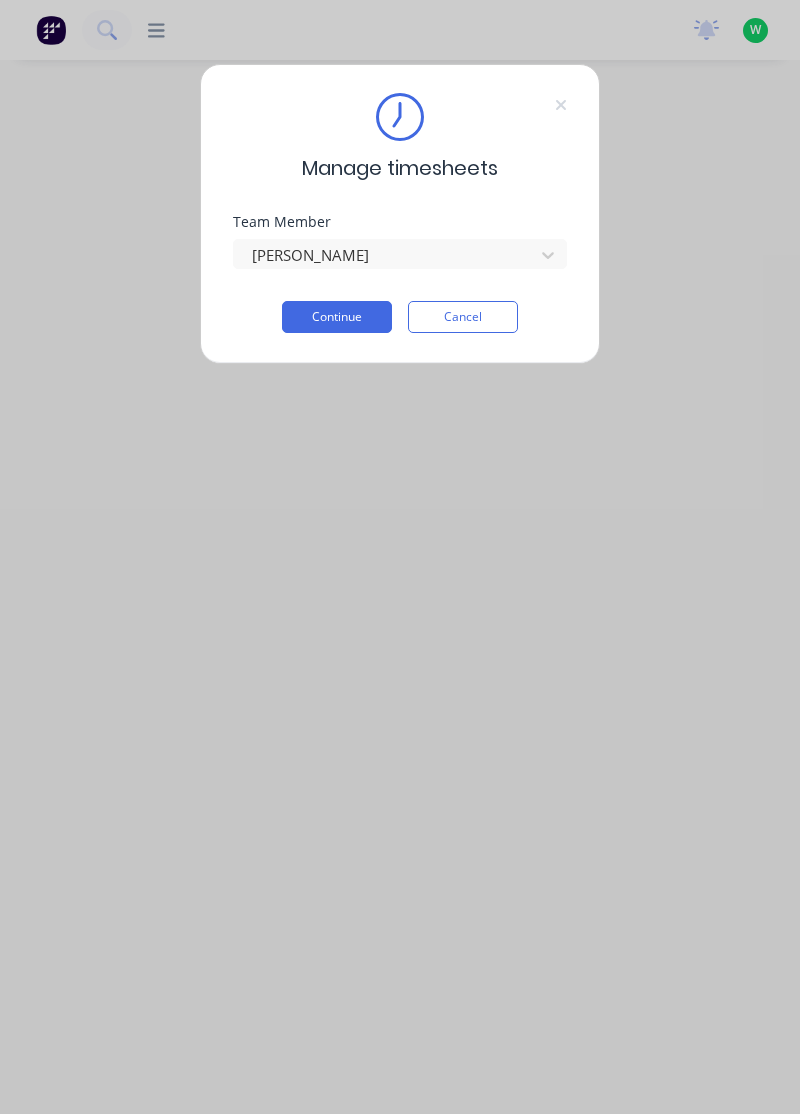 type 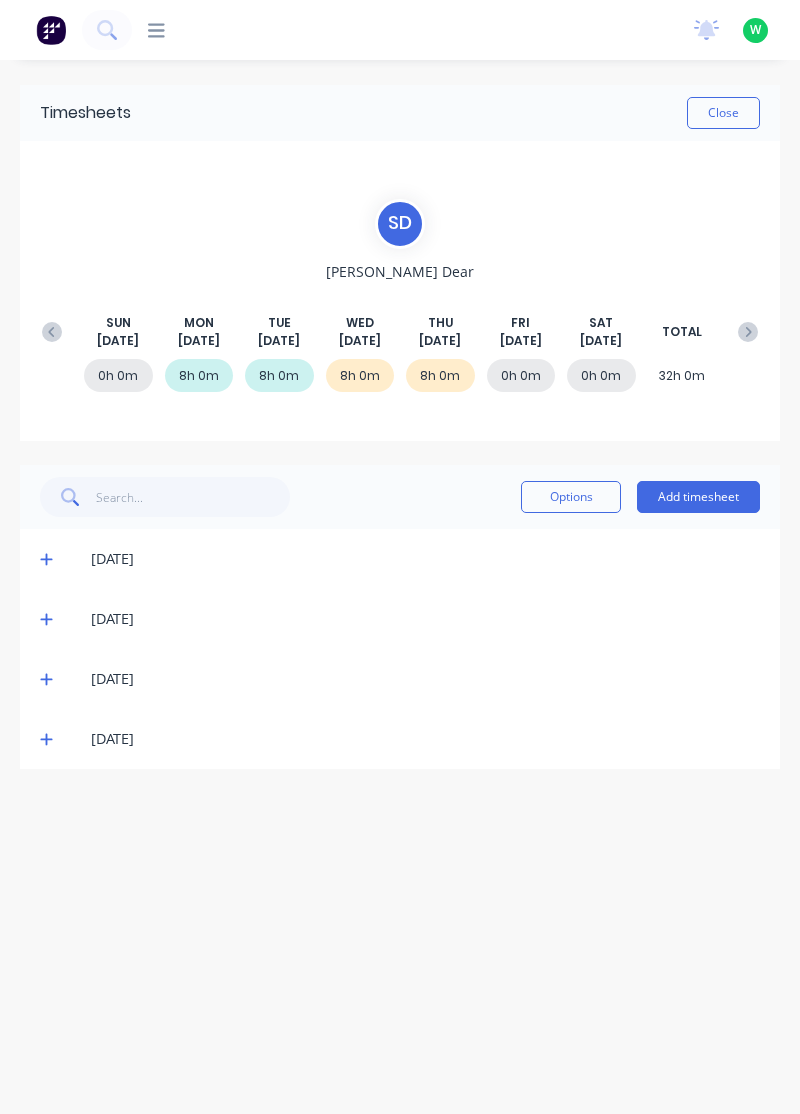 click 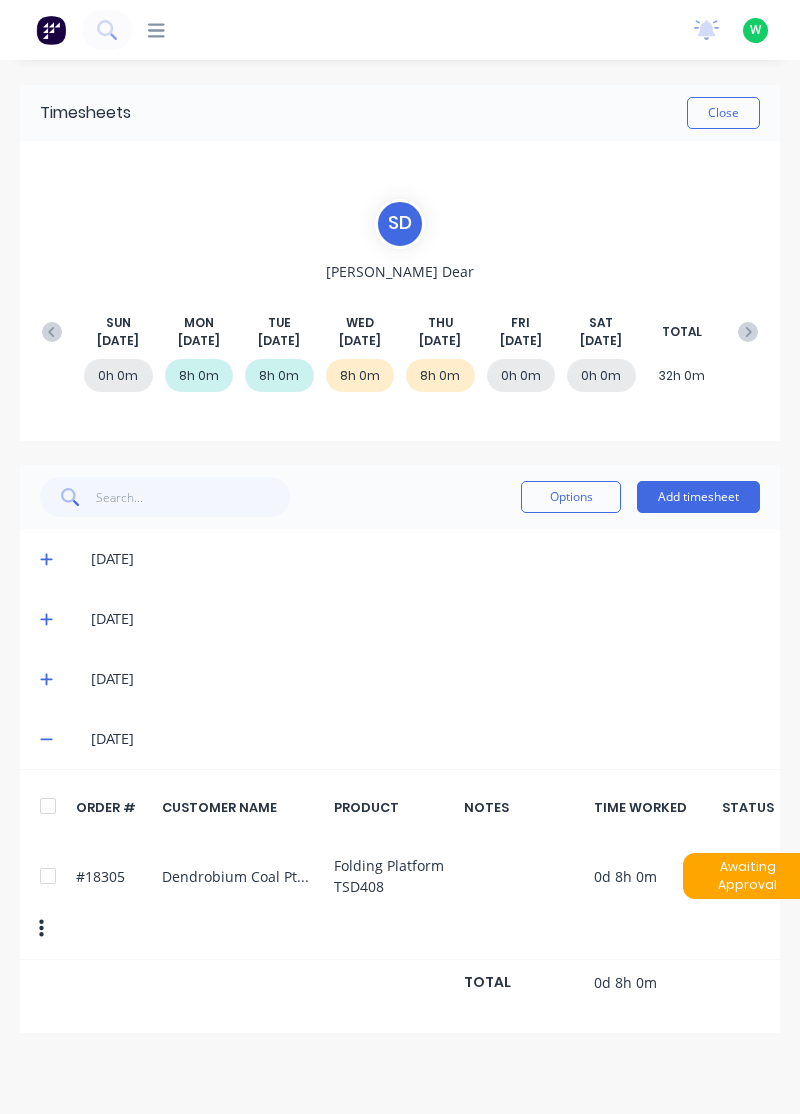click on "Add timesheet" at bounding box center (698, 497) 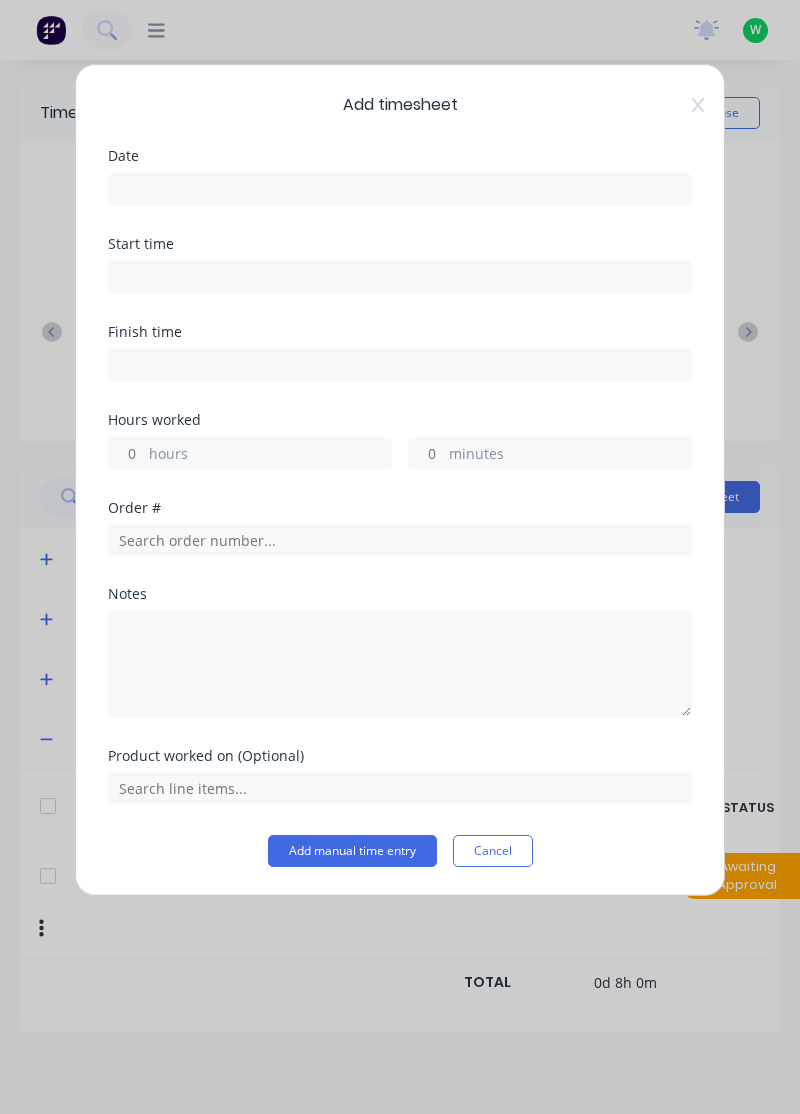 click at bounding box center (400, 189) 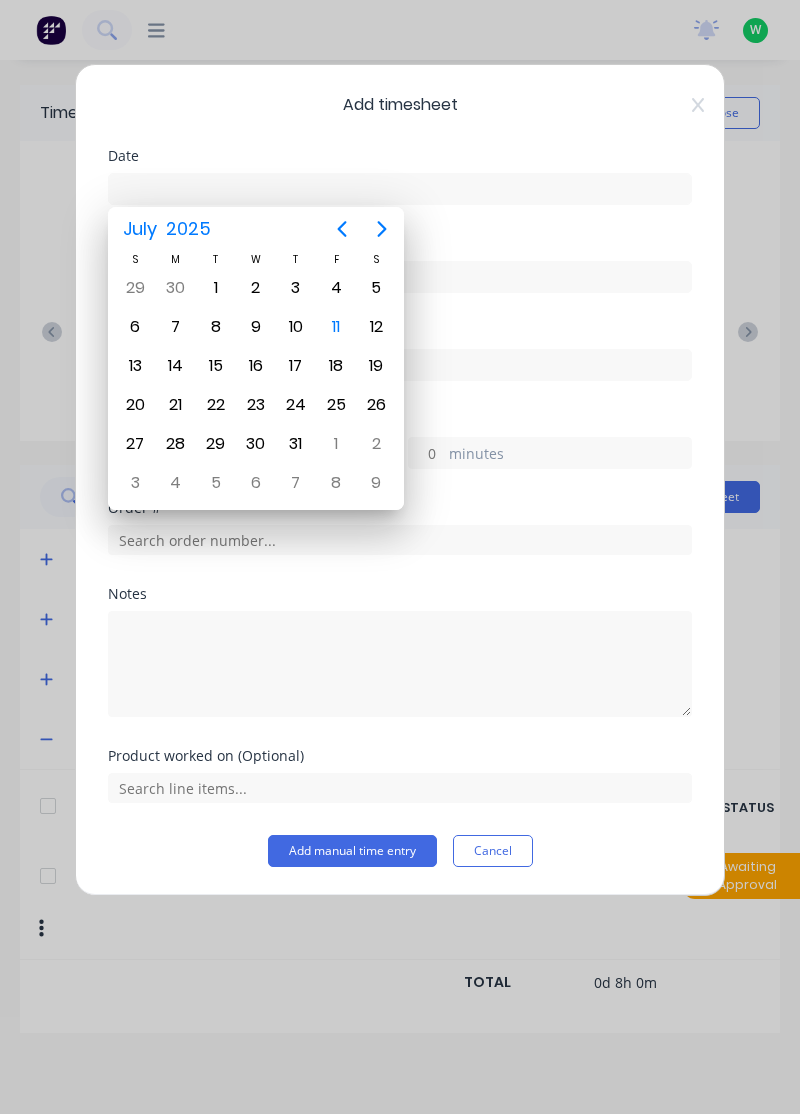 click on "11" at bounding box center (336, 327) 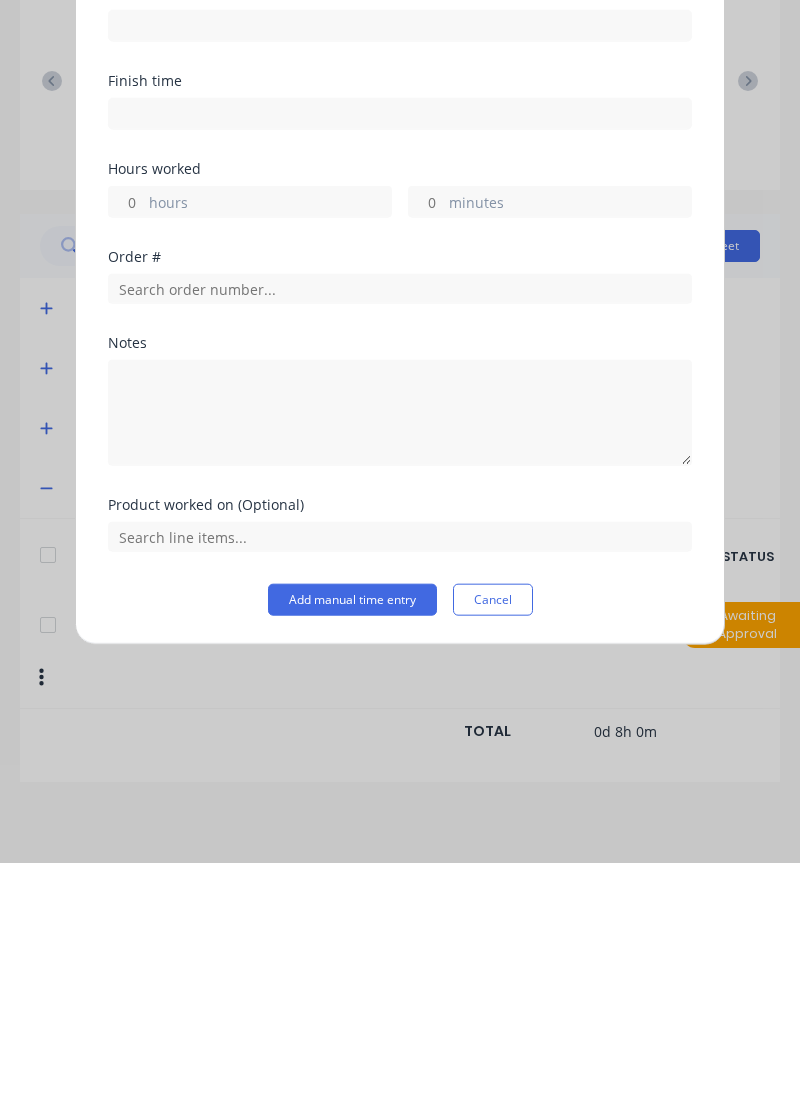 click on "Cancel" at bounding box center (493, 851) 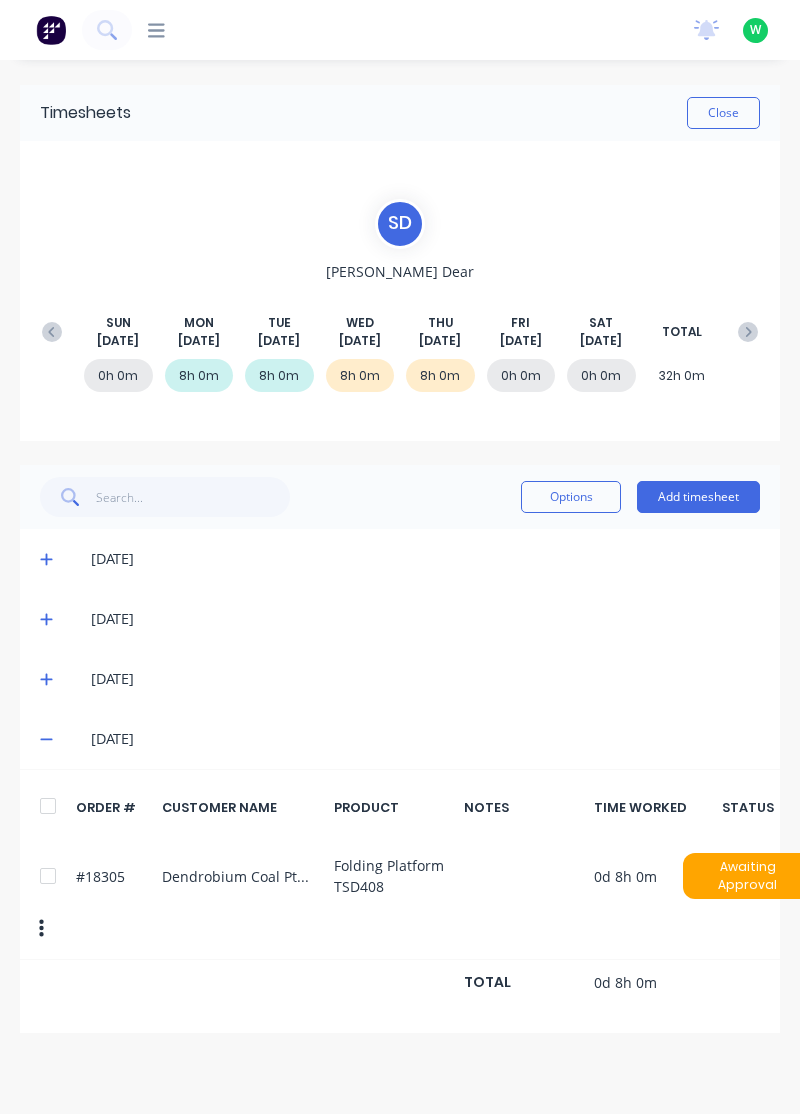 click on "Add timesheet" at bounding box center (698, 497) 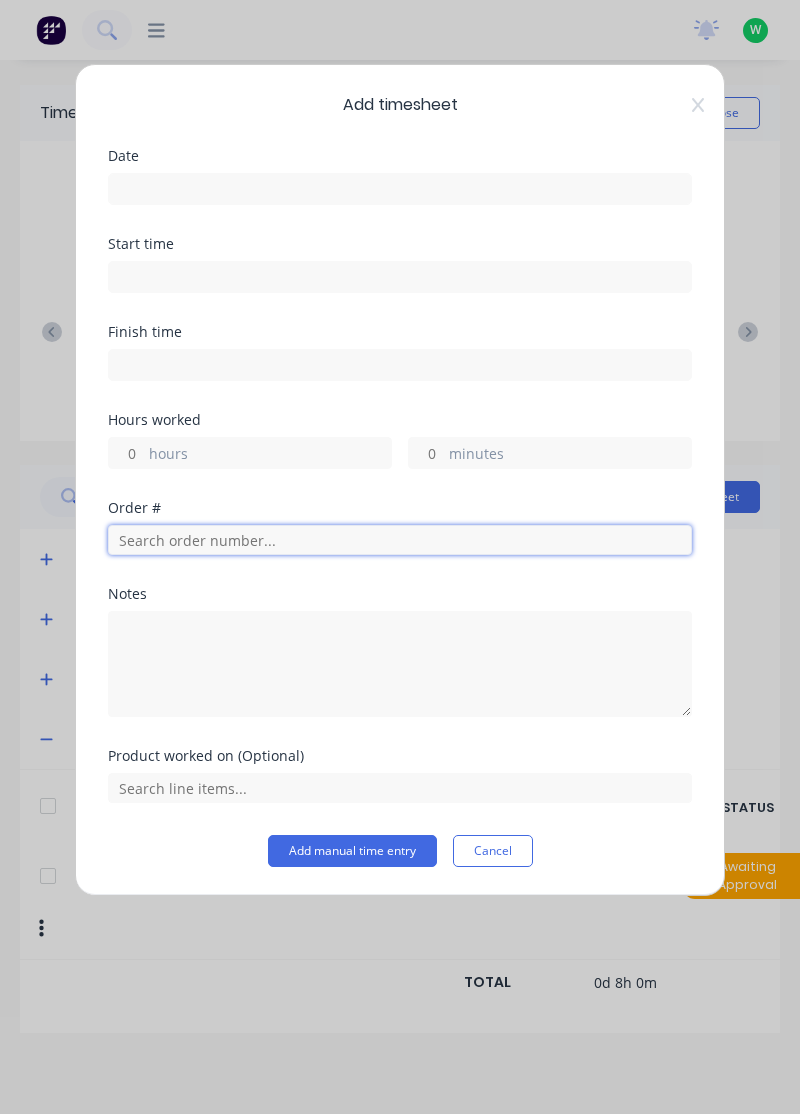 click at bounding box center (400, 540) 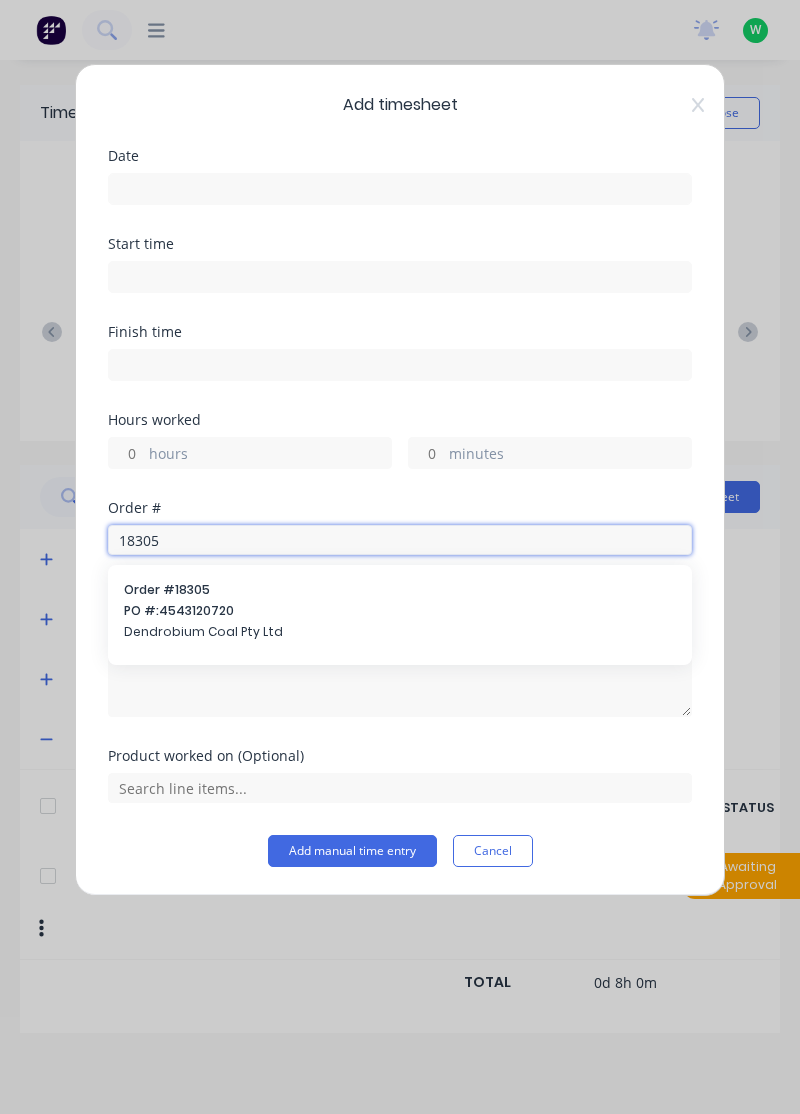 type on "18305" 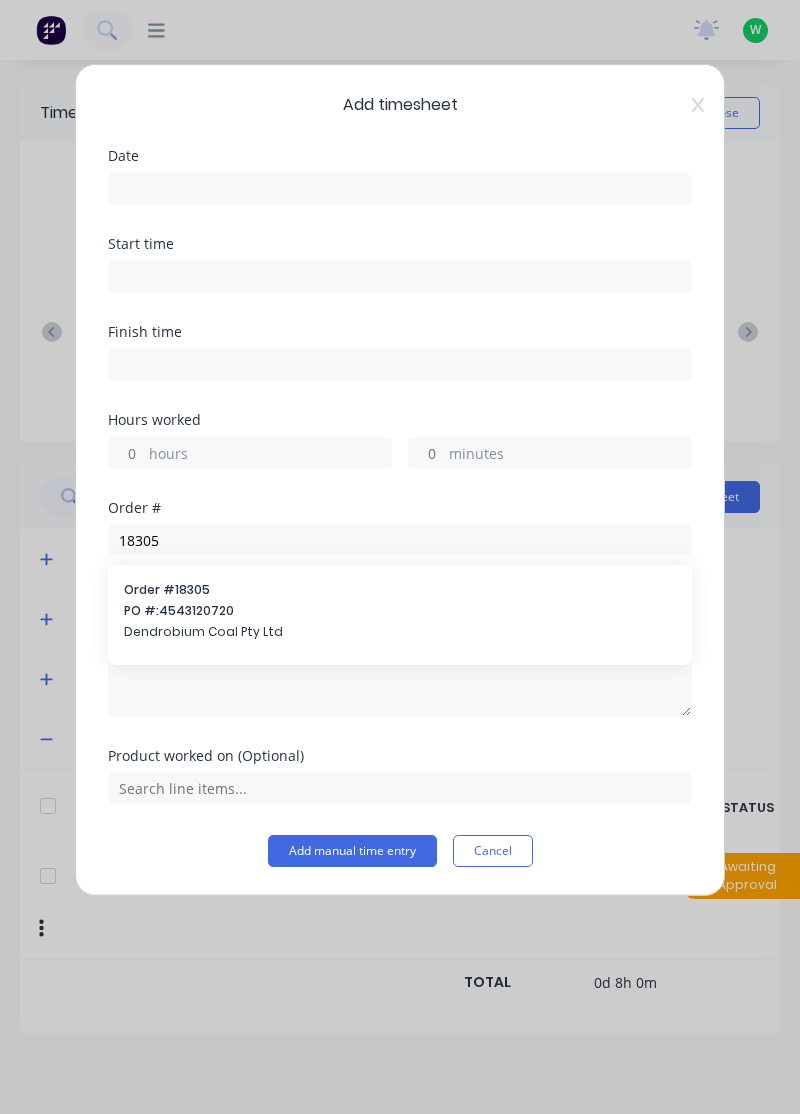 click on "PO #:  4543120720" at bounding box center [400, 611] 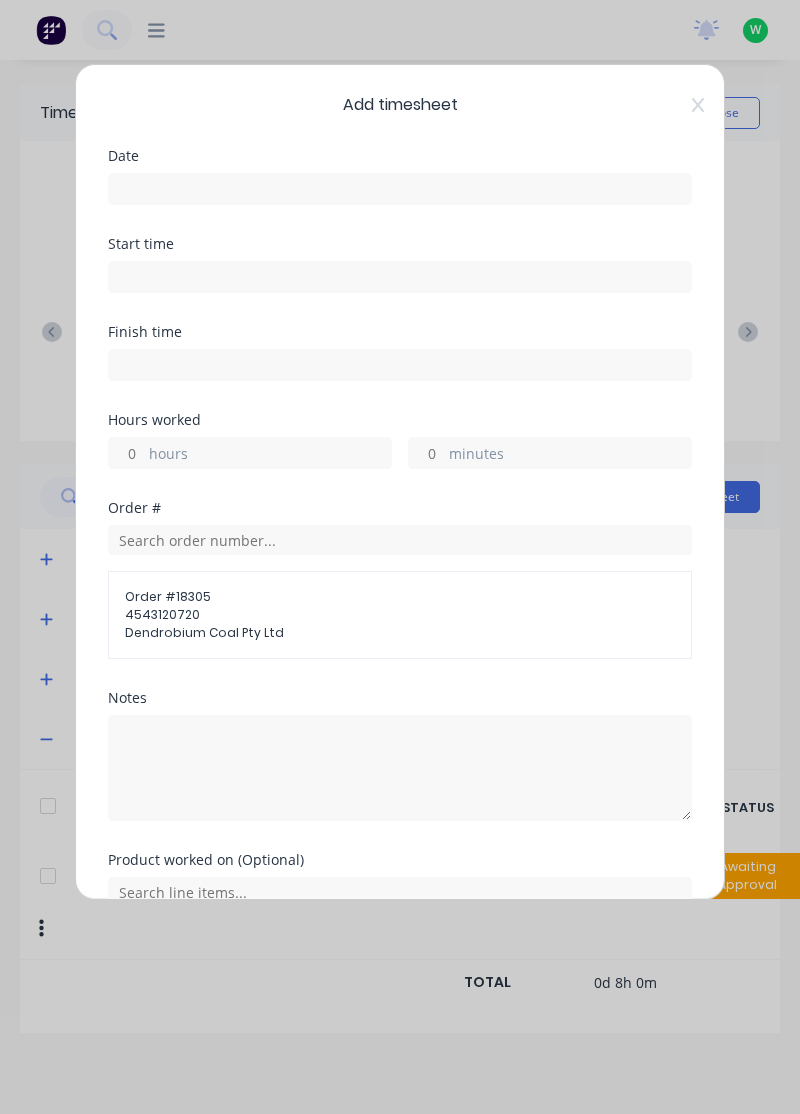 click on "hours" at bounding box center (126, 453) 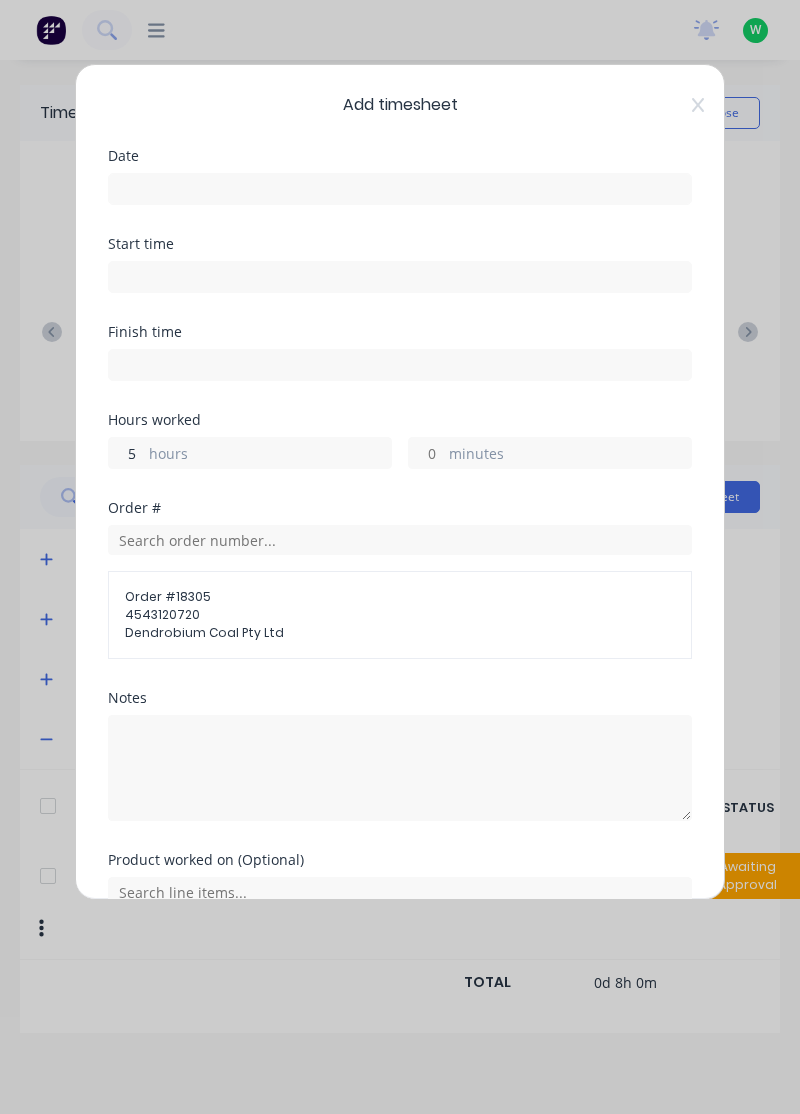 type on "5" 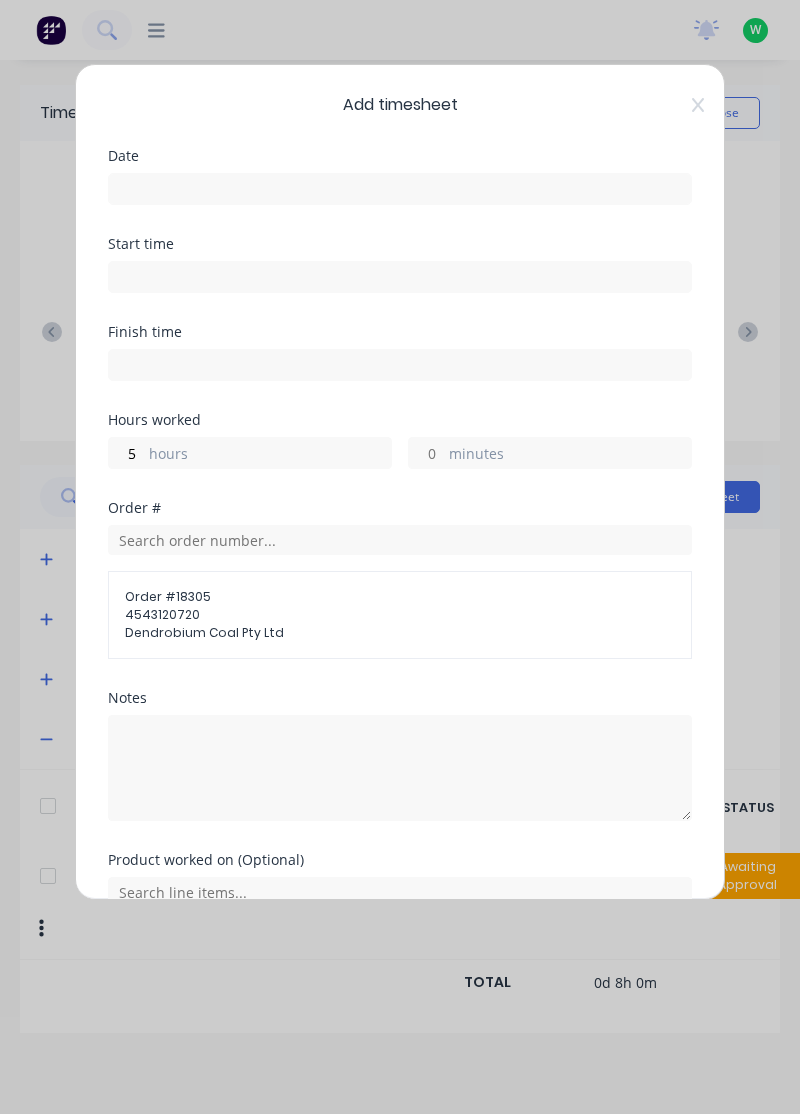 click on "minutes" at bounding box center (426, 453) 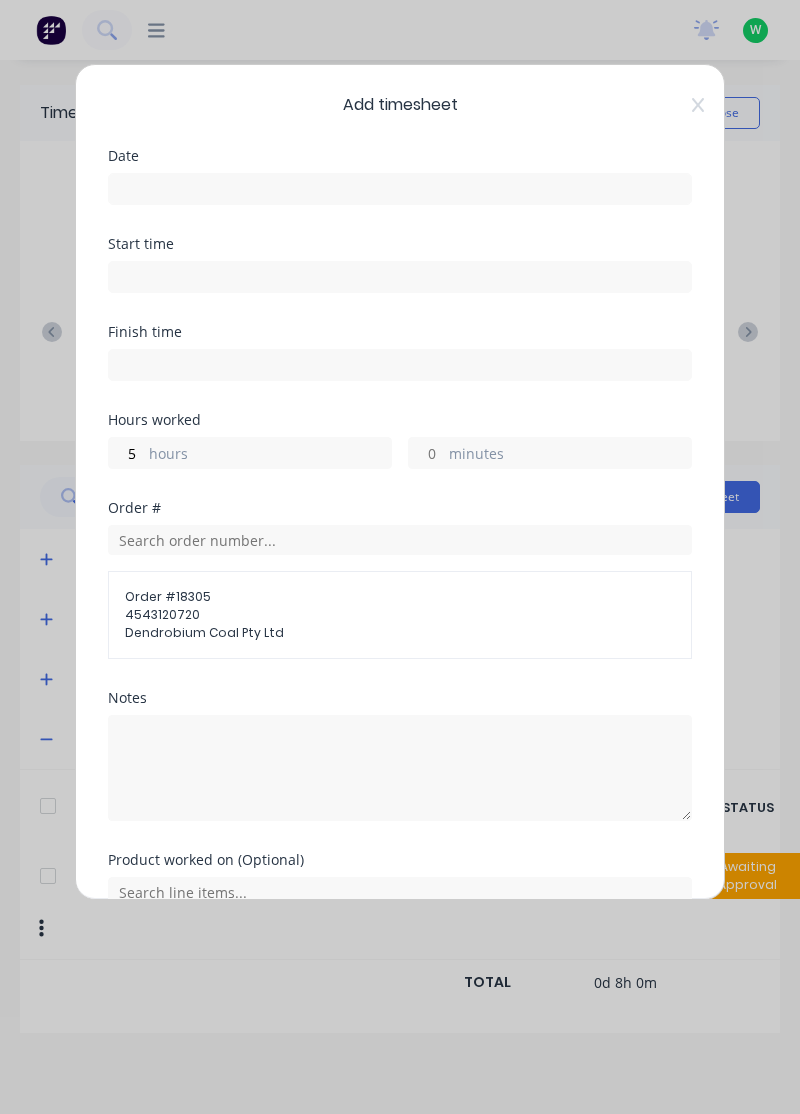 type on "30" 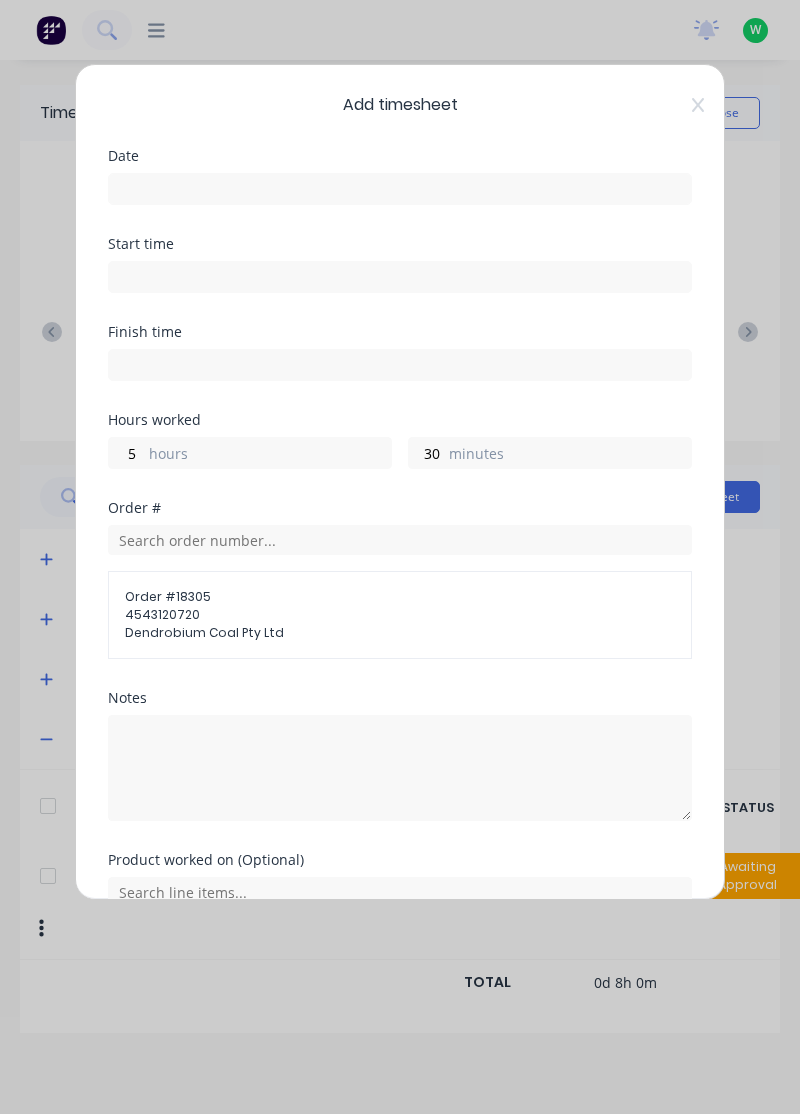 click at bounding box center [400, 189] 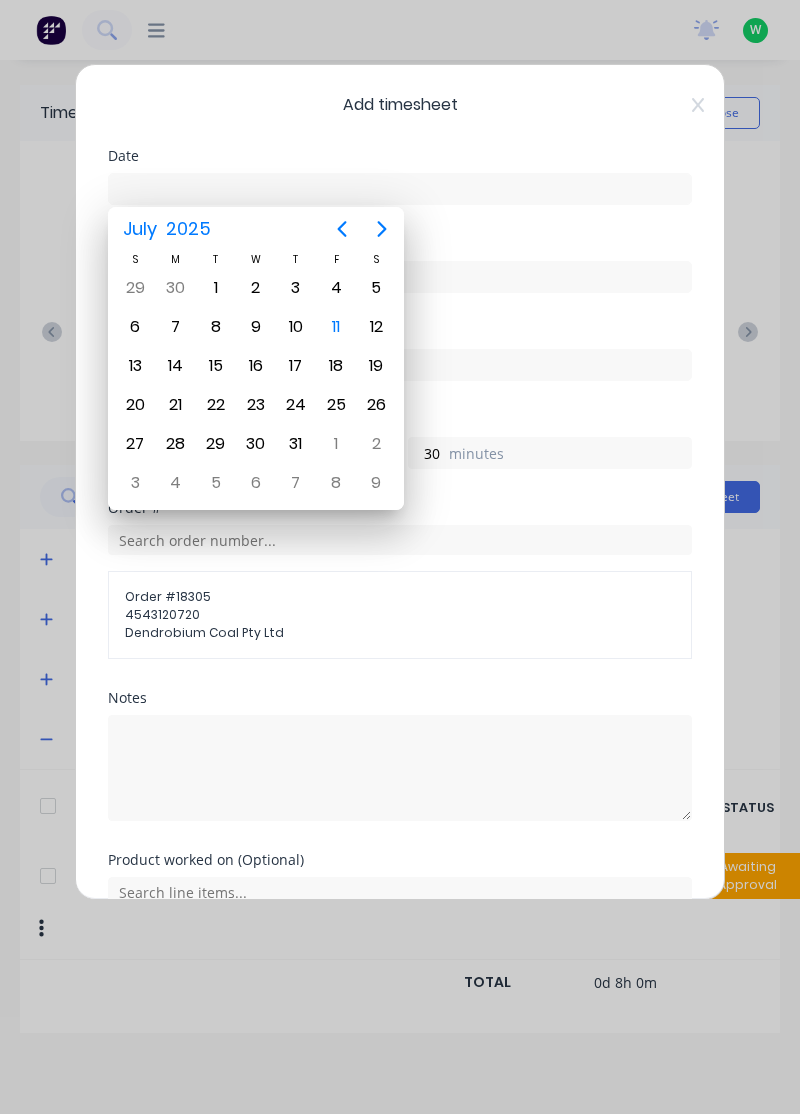 click on "11" at bounding box center (336, 327) 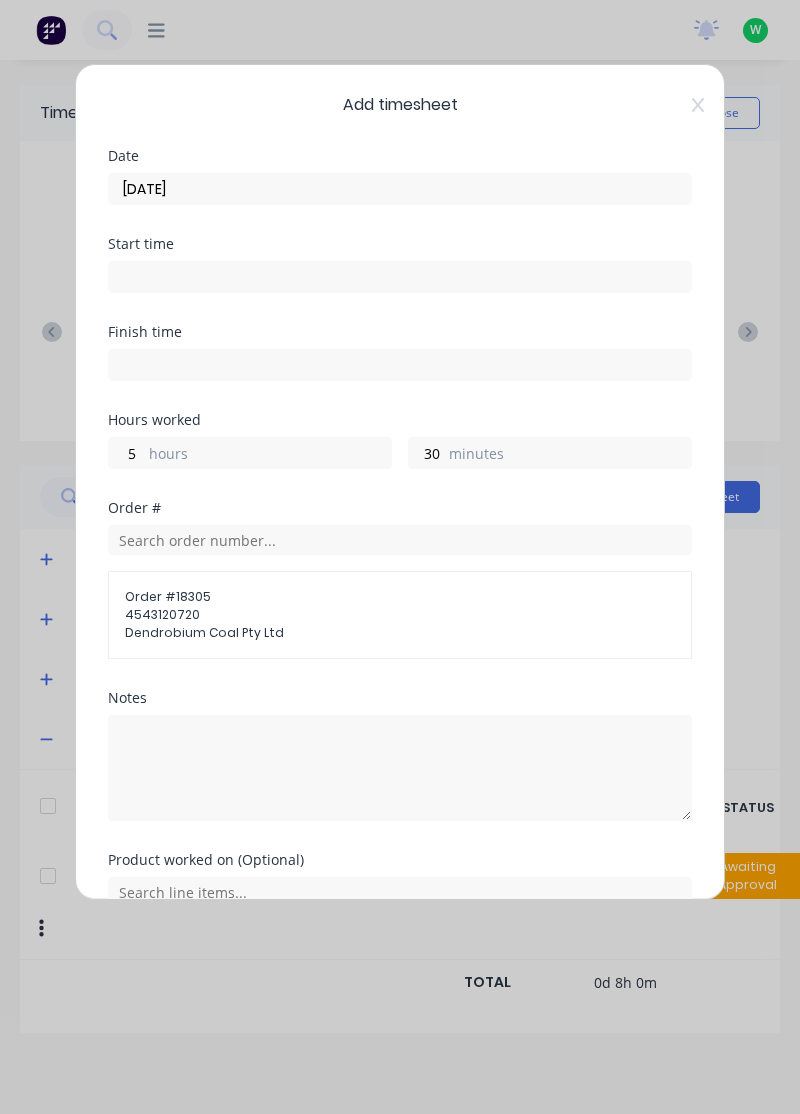 scroll, scrollTop: 25, scrollLeft: 0, axis: vertical 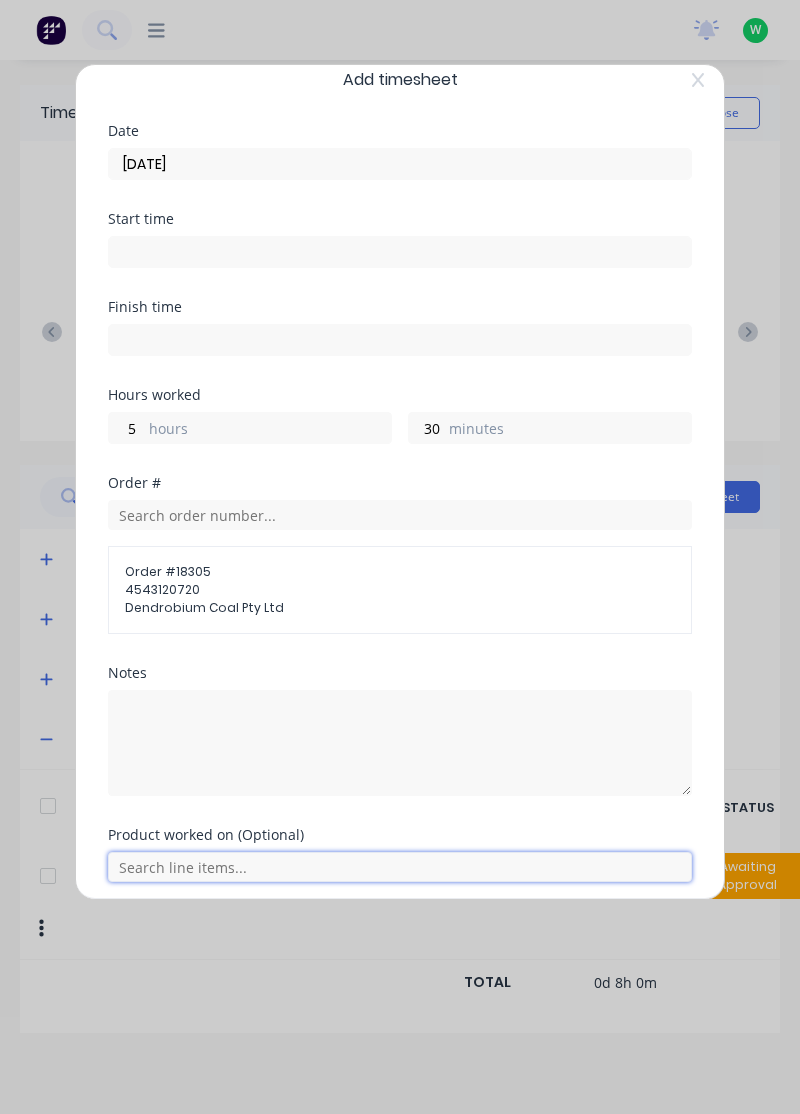 click at bounding box center [400, 867] 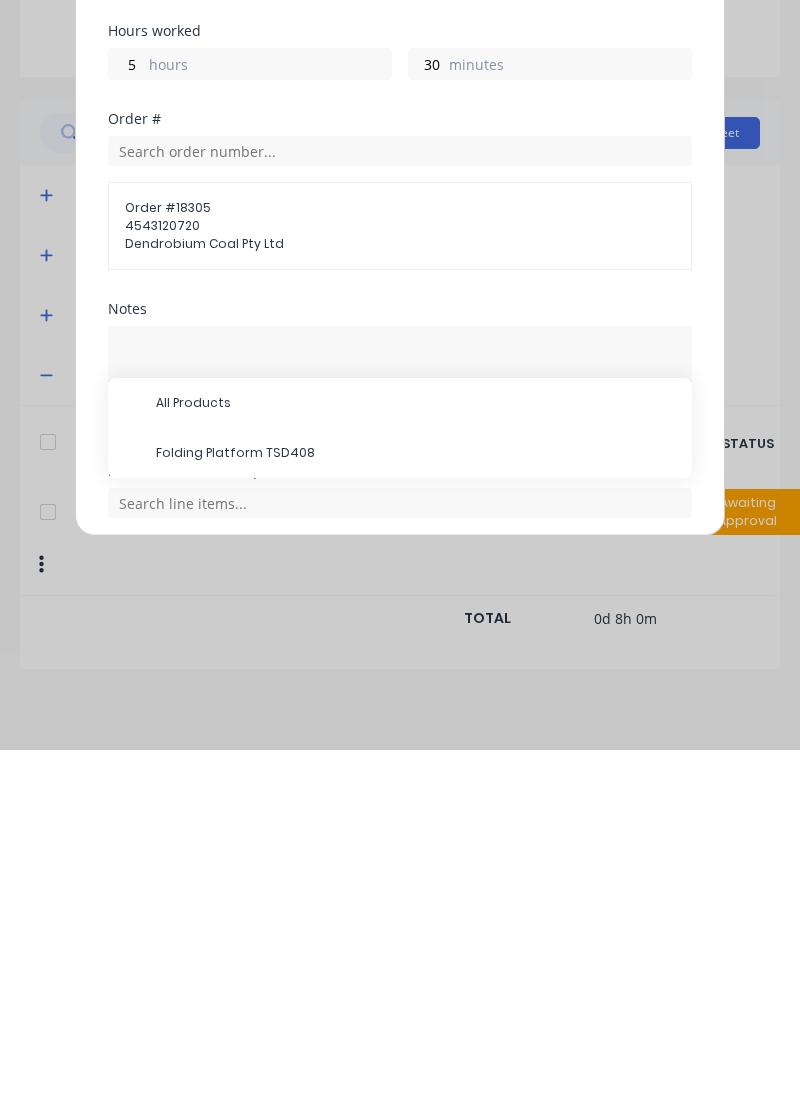 click on "Folding Platform TSD408" at bounding box center [400, 817] 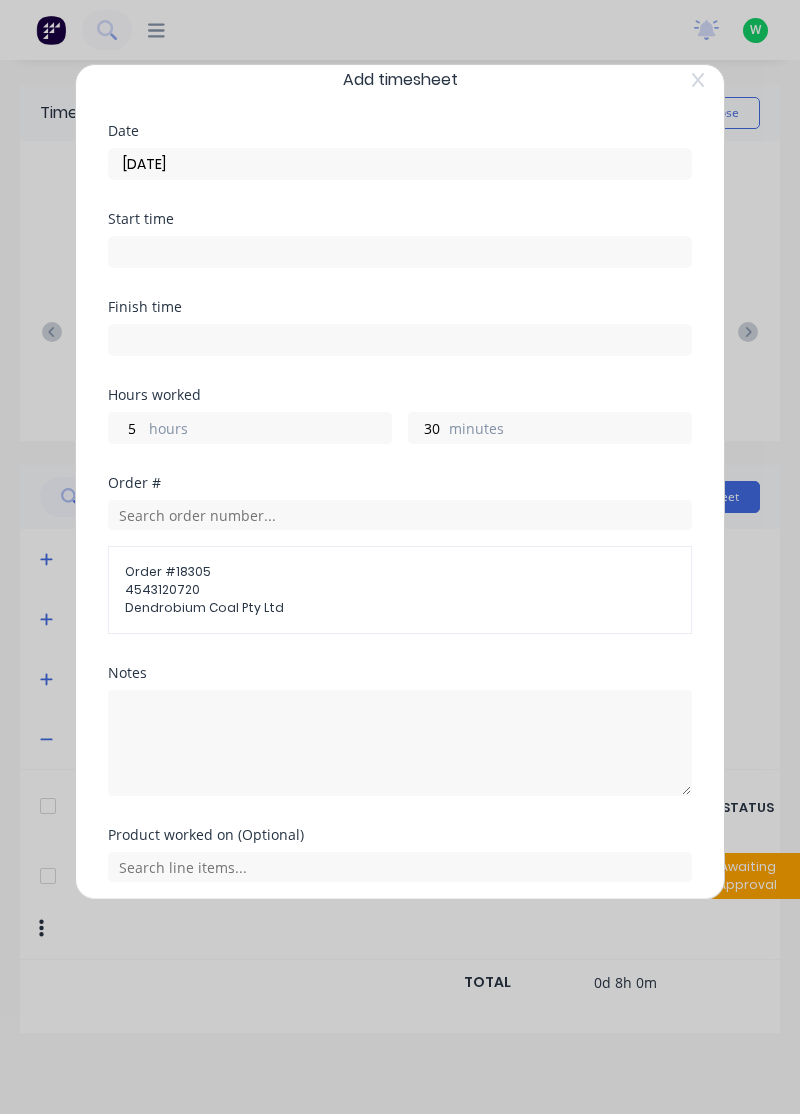 click on "Add manual time entry" at bounding box center [352, 930] 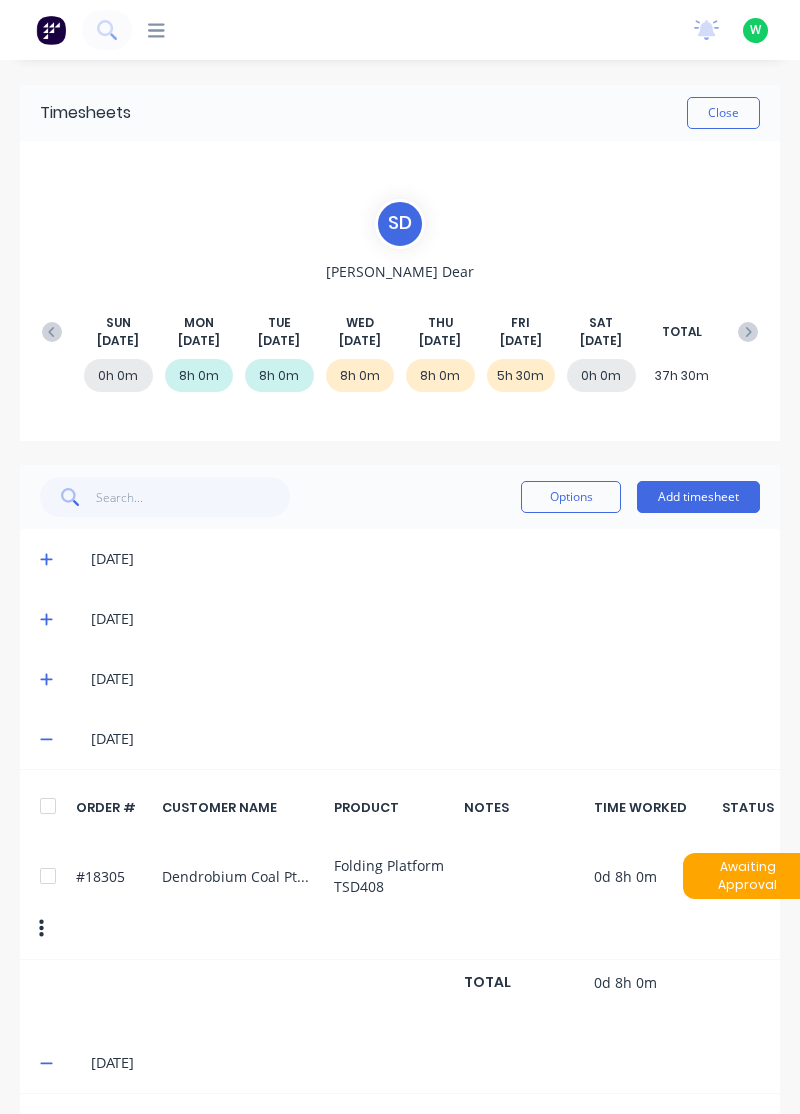 click on "Add timesheet" at bounding box center [698, 497] 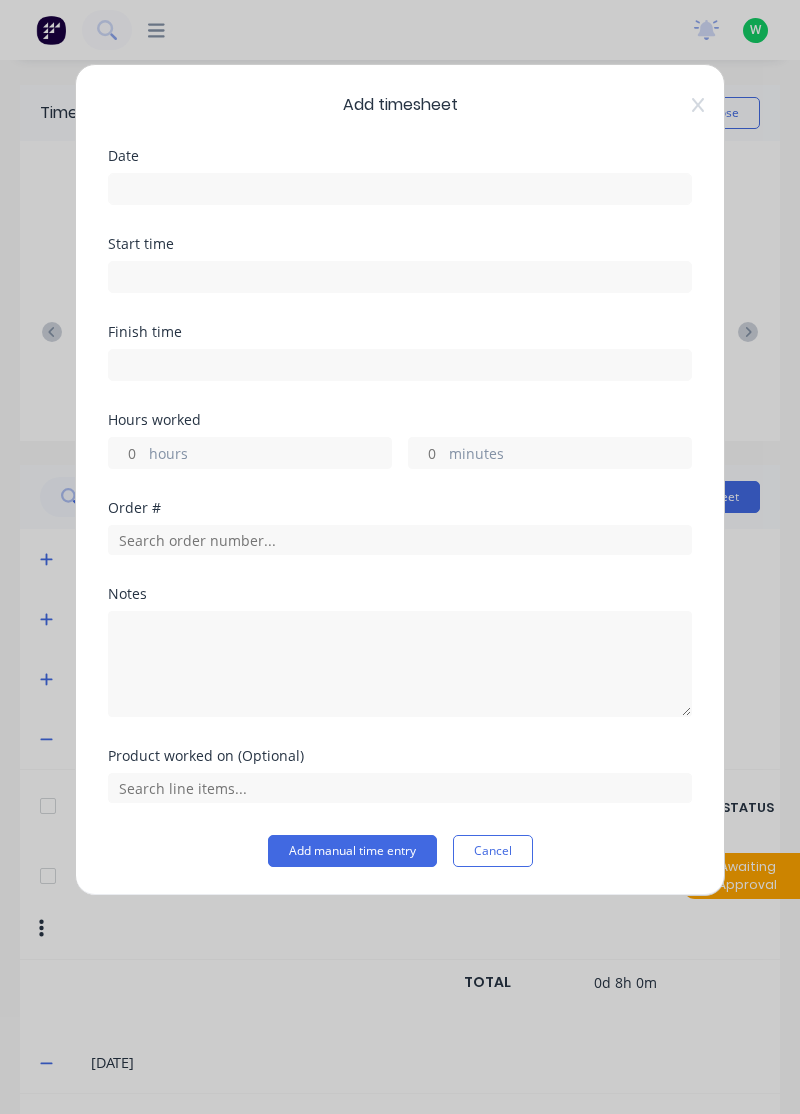 click on "Add manual time entry   Cancel" at bounding box center (400, 851) 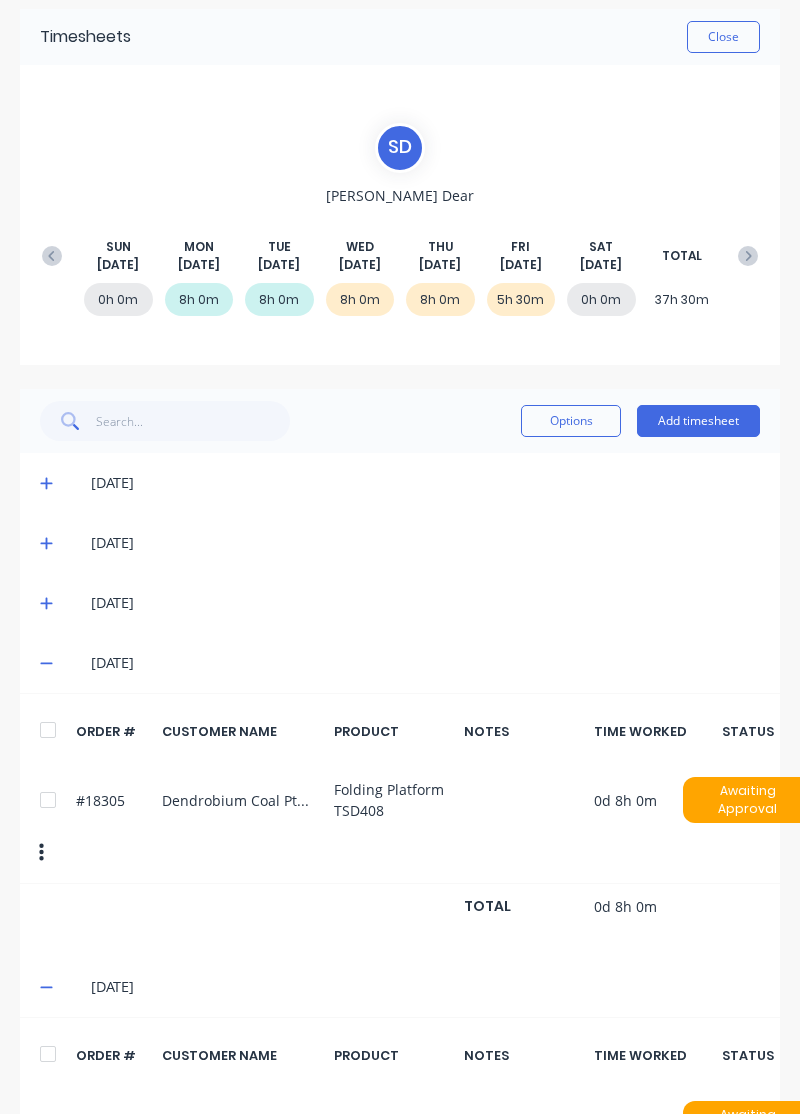 scroll, scrollTop: 146, scrollLeft: 0, axis: vertical 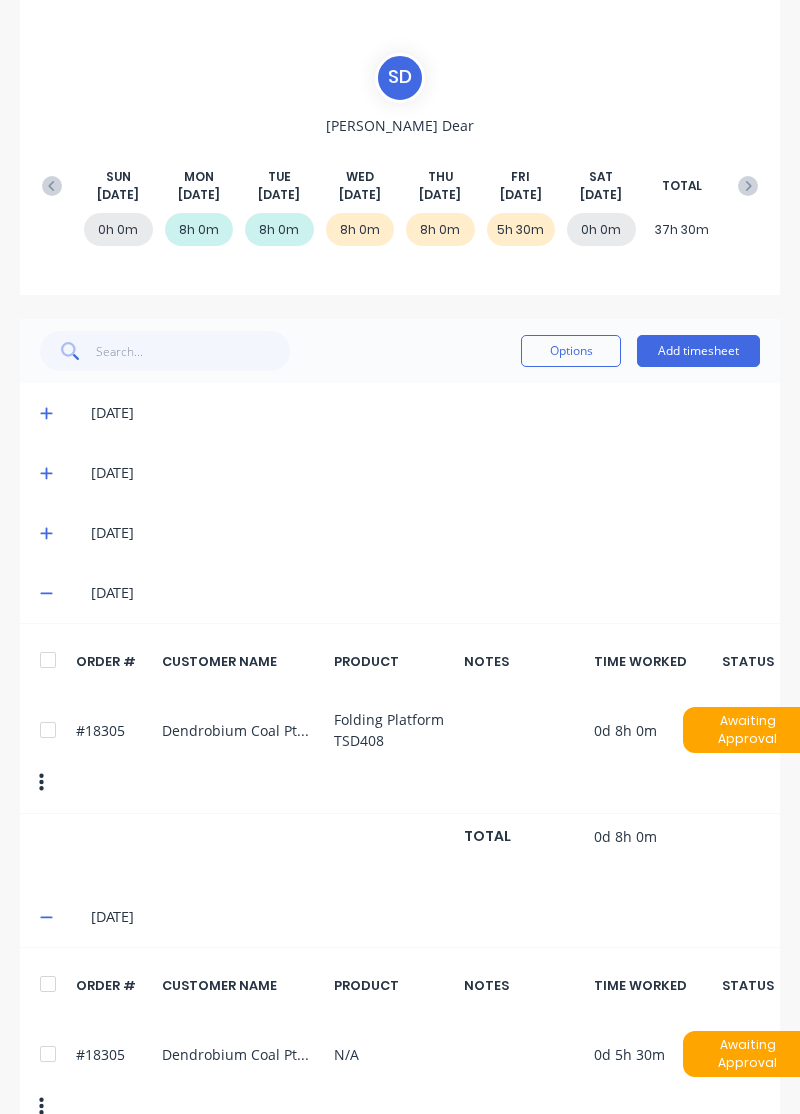 click on "Add timesheet" at bounding box center [698, 351] 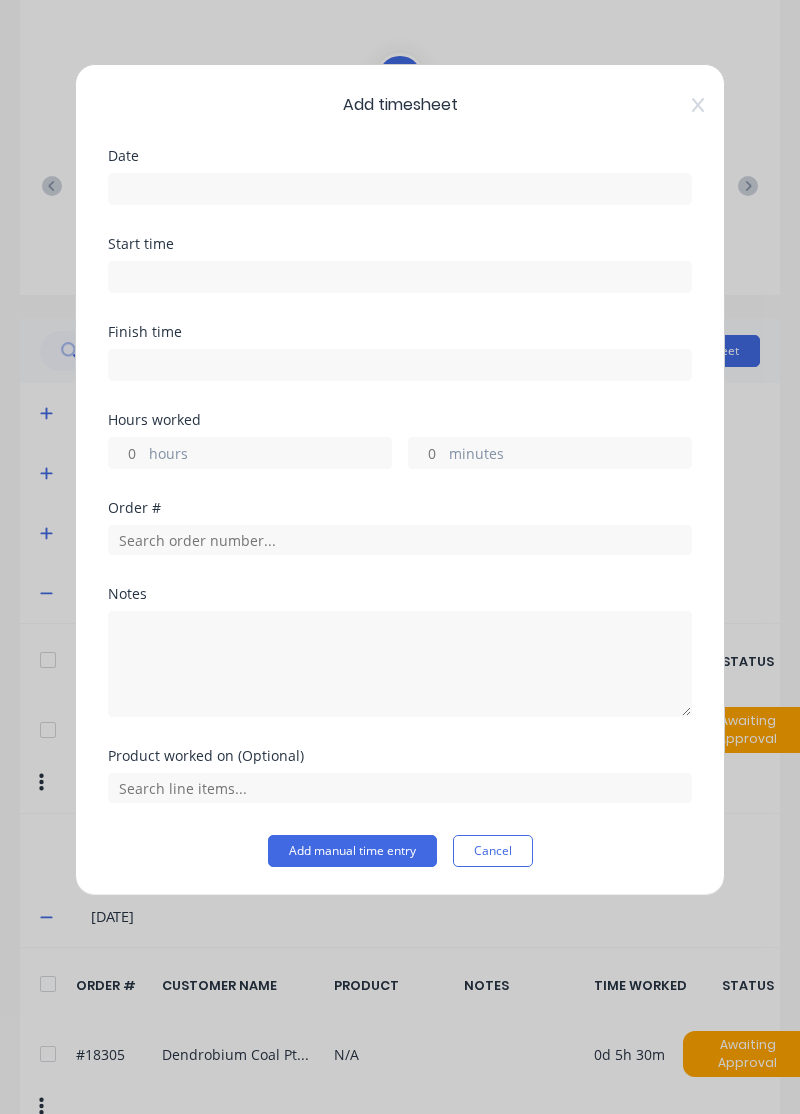 click at bounding box center [400, 189] 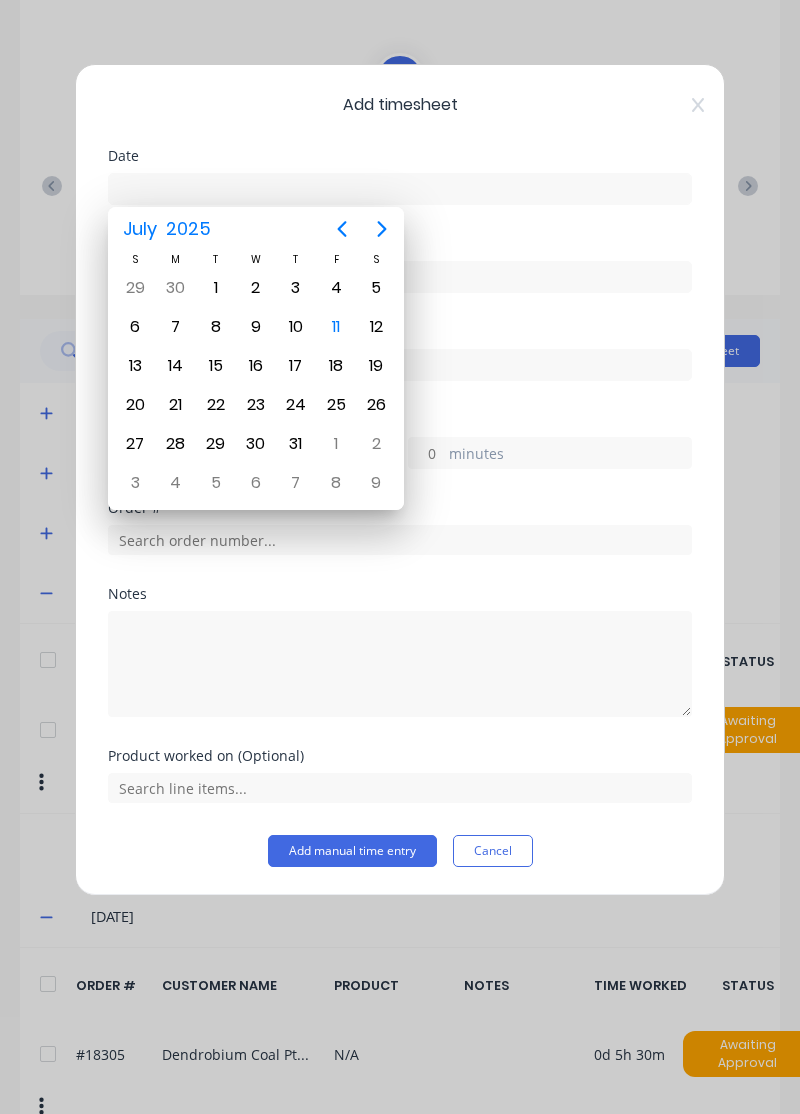 click on "11" at bounding box center (336, 327) 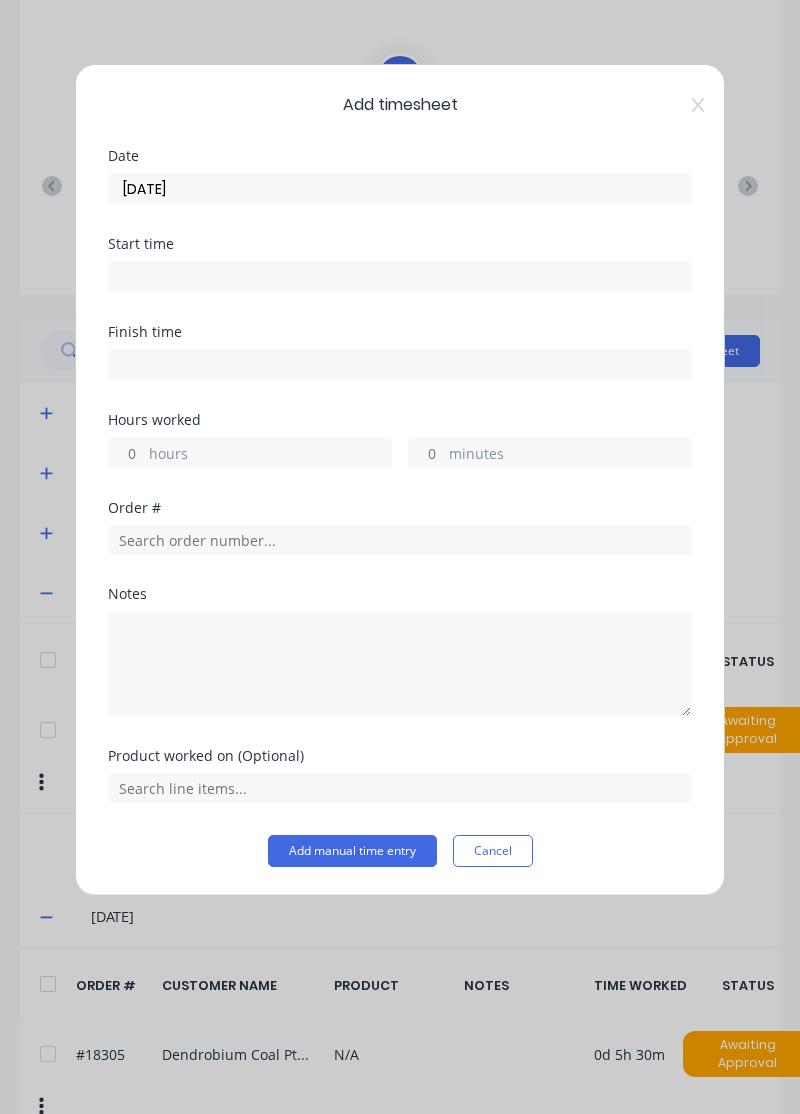 click on "hours" at bounding box center [126, 453] 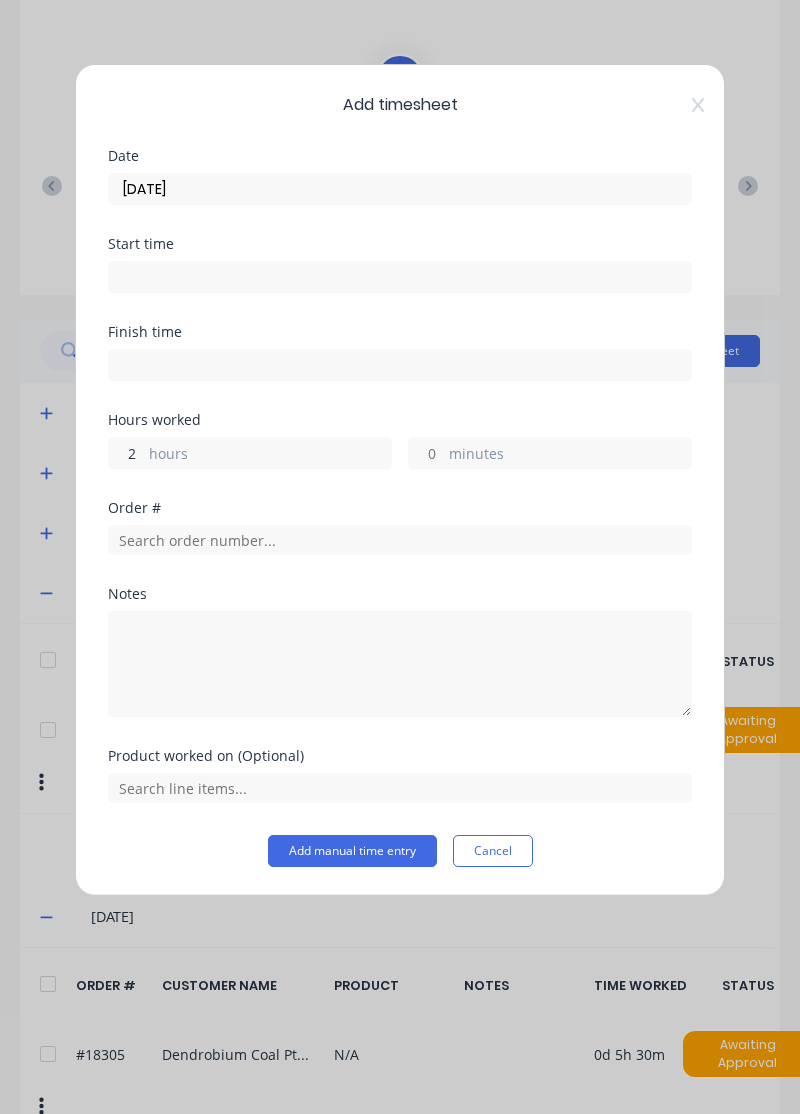 type on "2" 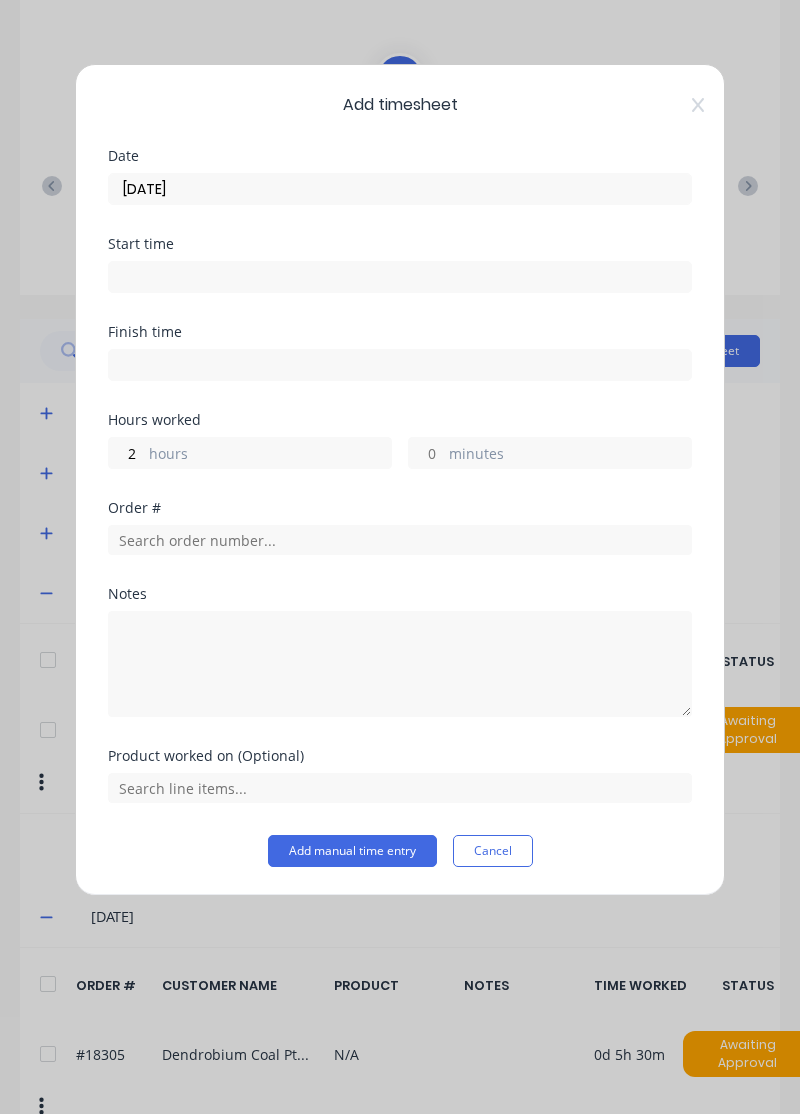 click on "minutes" at bounding box center [426, 453] 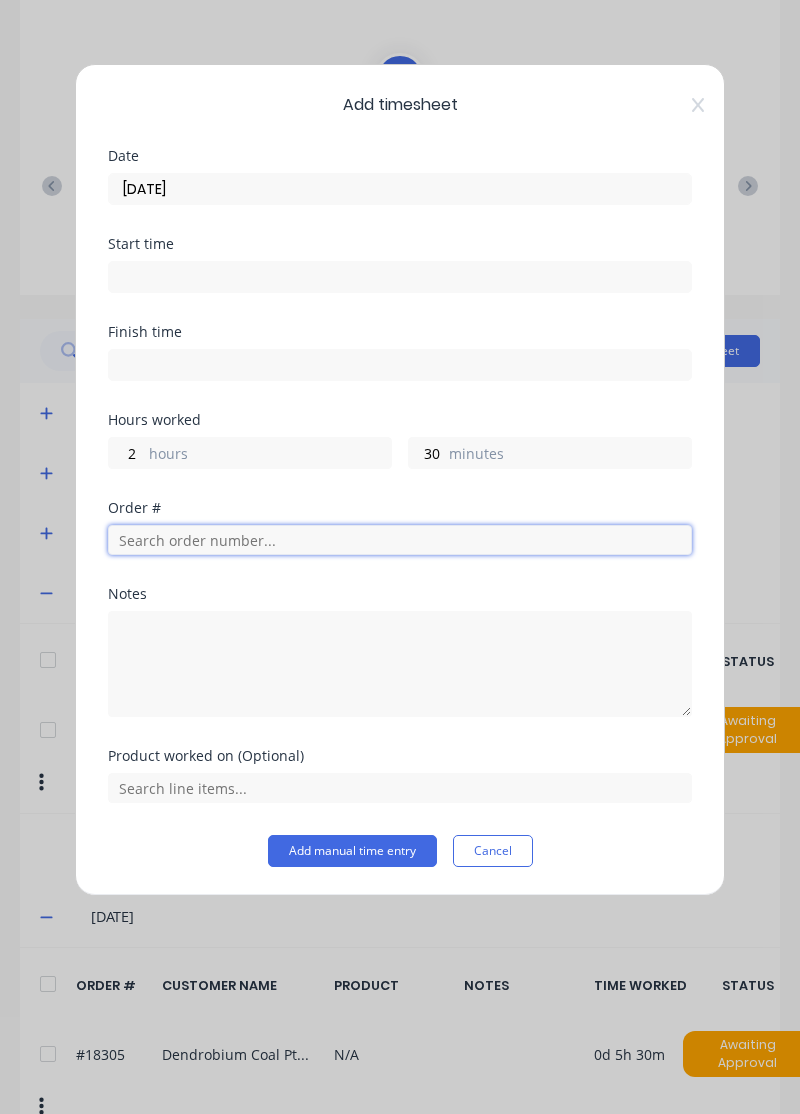click at bounding box center [400, 540] 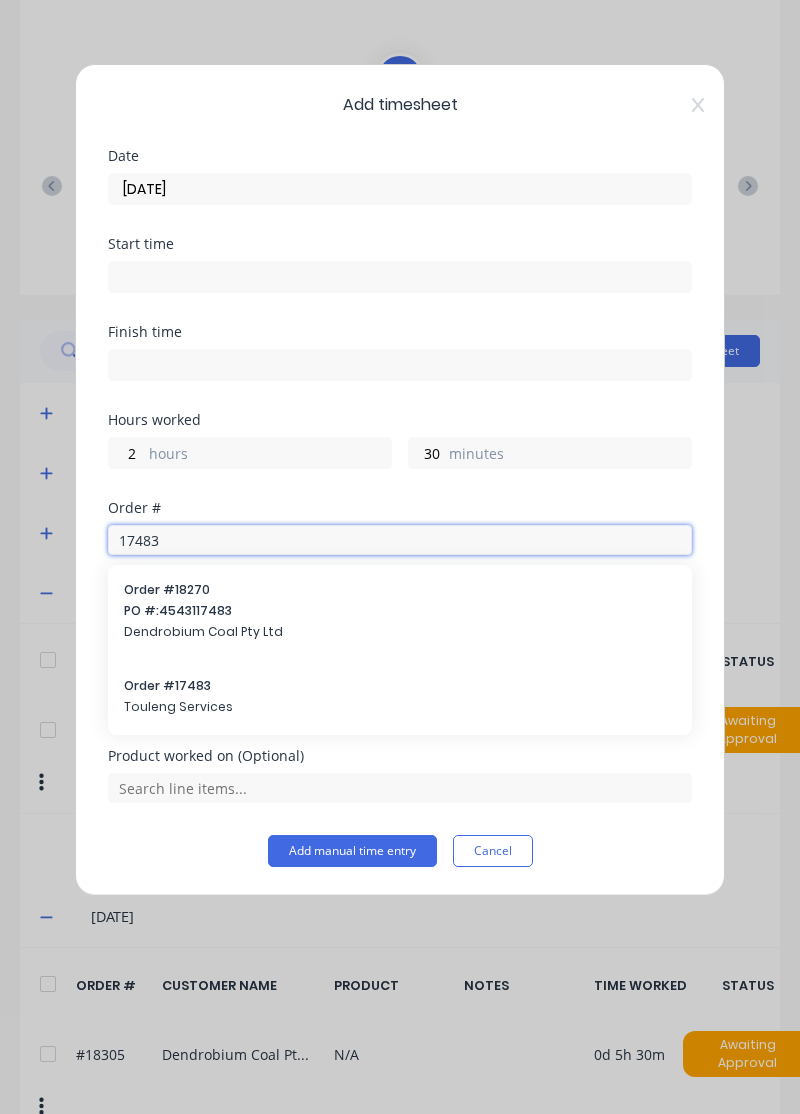 type on "17483" 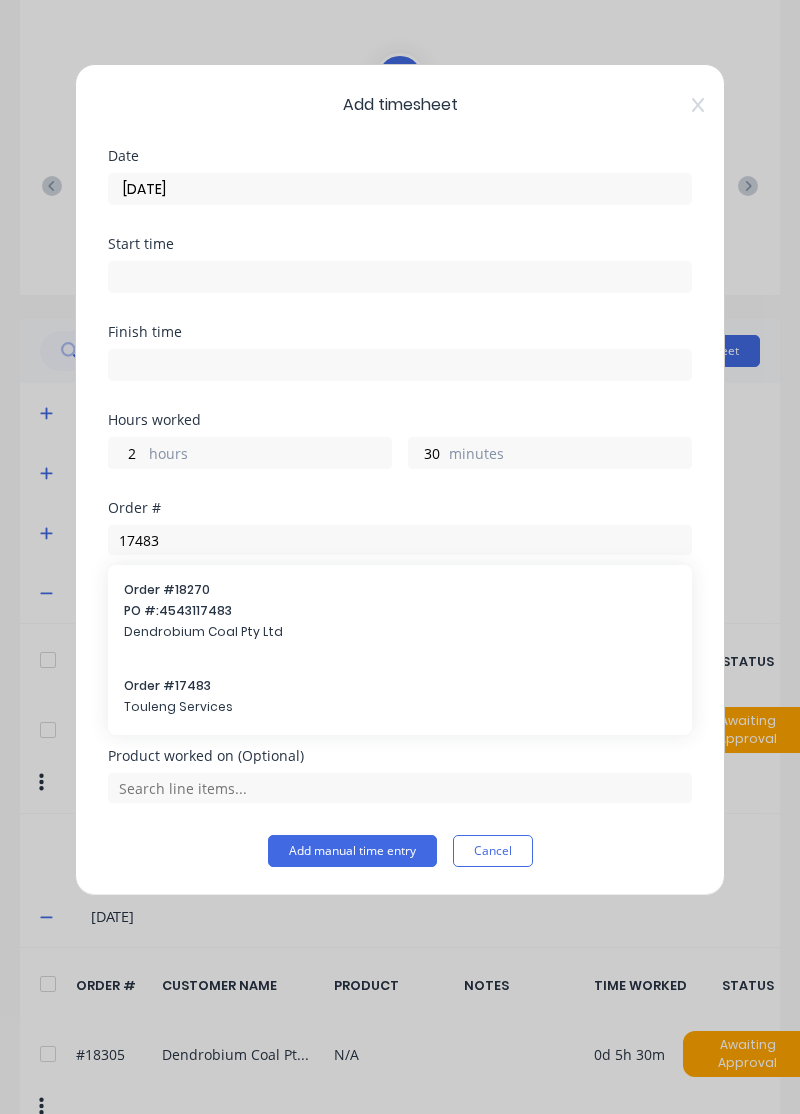 click on "Order # 17483 Touleng Services" at bounding box center [400, 698] 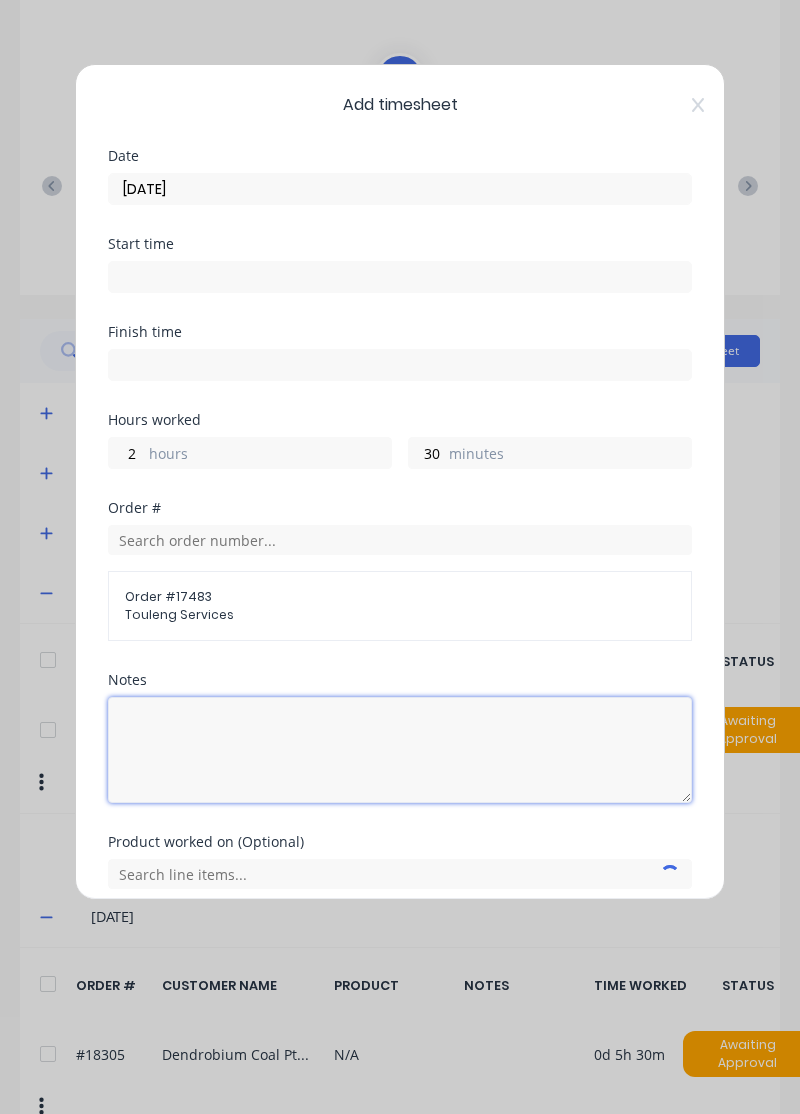 click at bounding box center [400, 750] 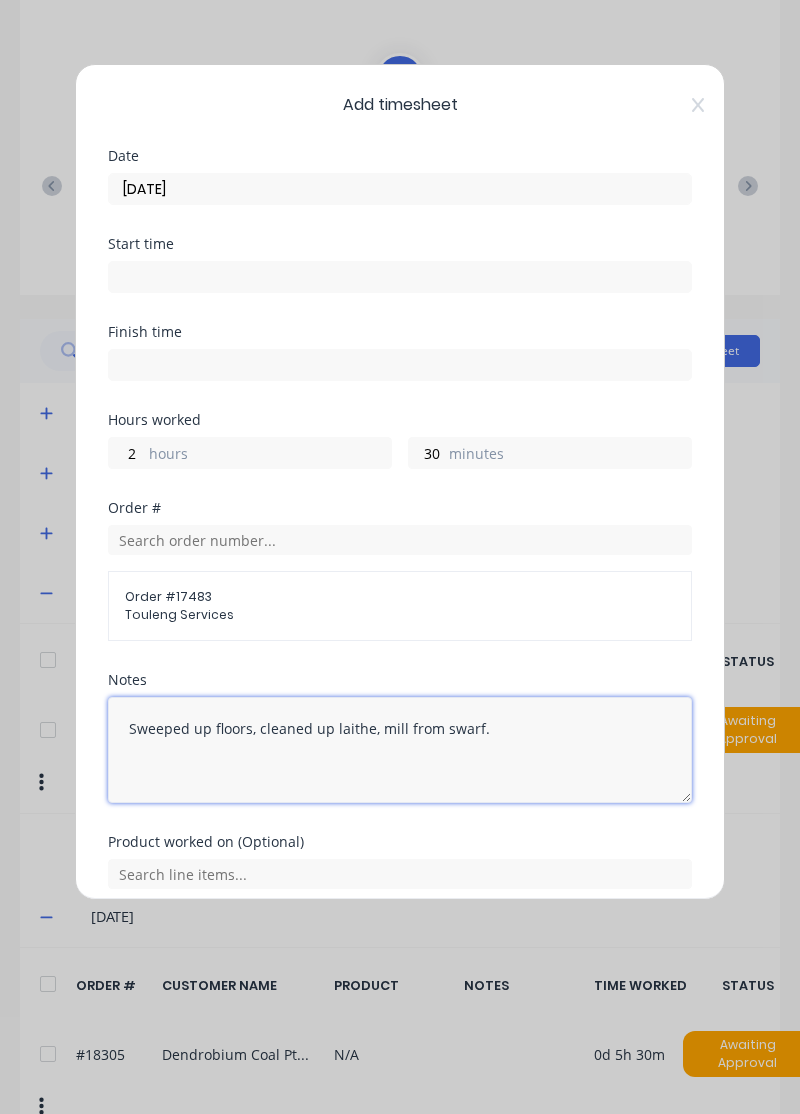 type on "Sweeped up floors, cleaned up laithe, mill from swarf." 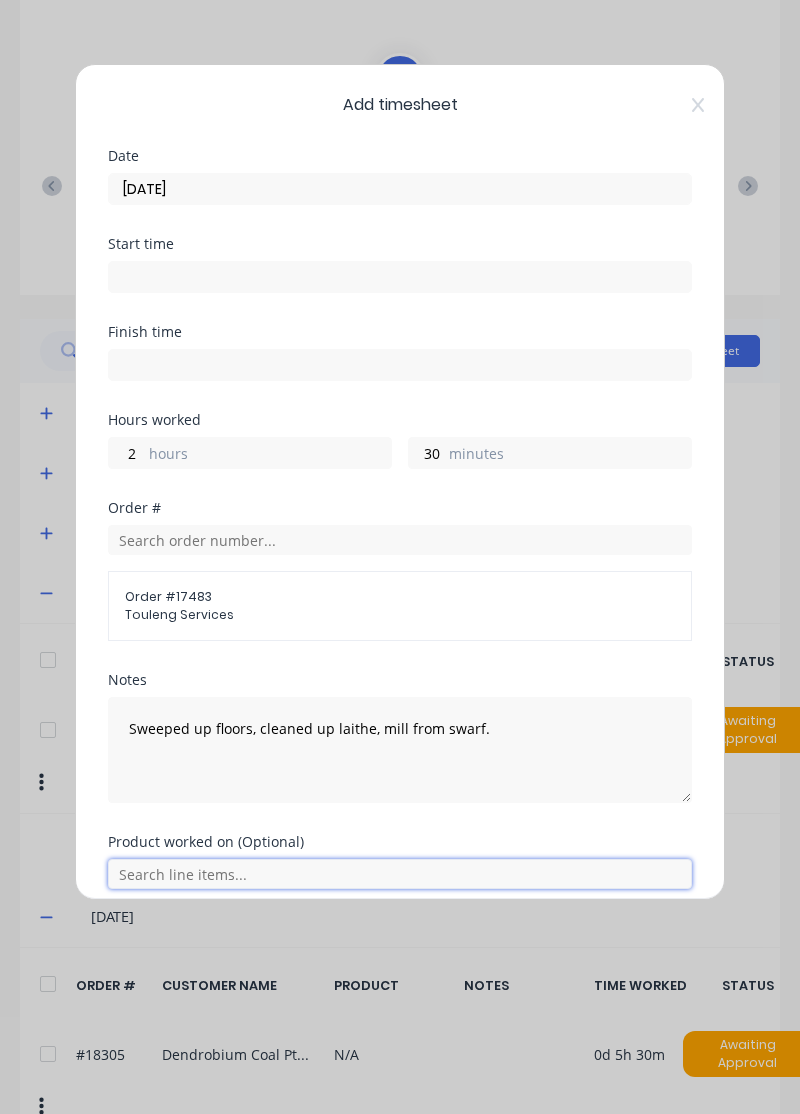 click at bounding box center [400, 874] 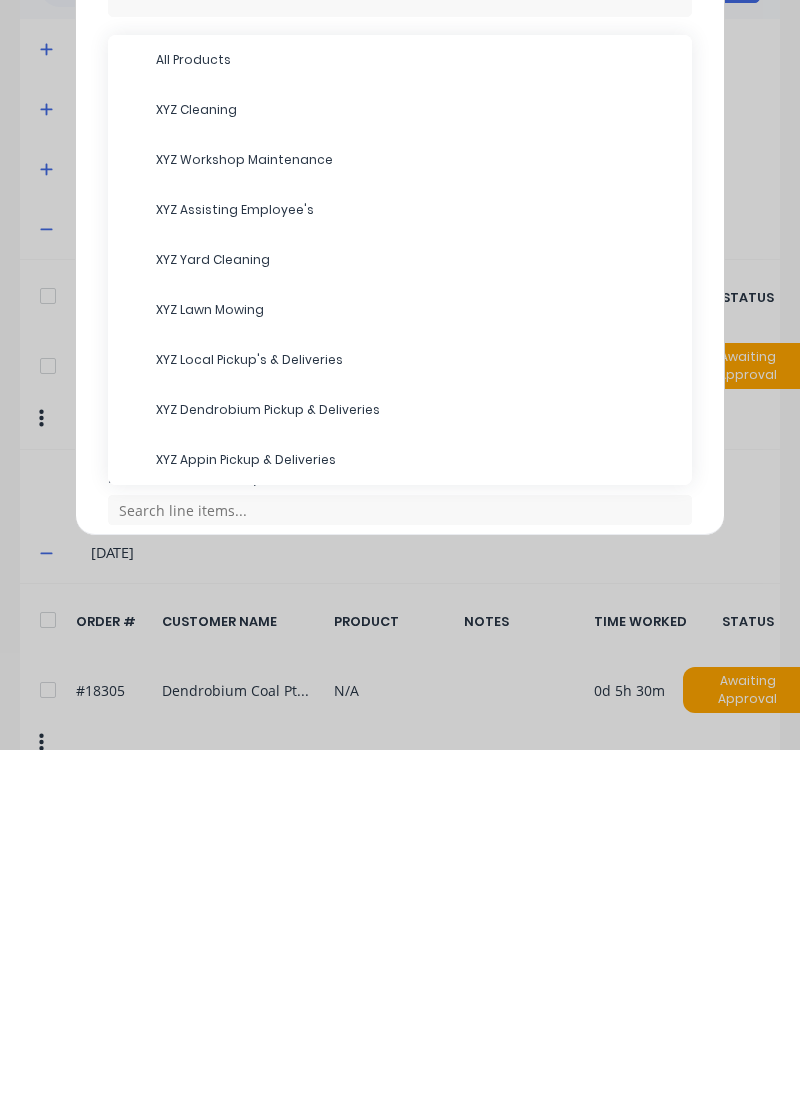 click on "XYZ Cleaning" at bounding box center (416, 474) 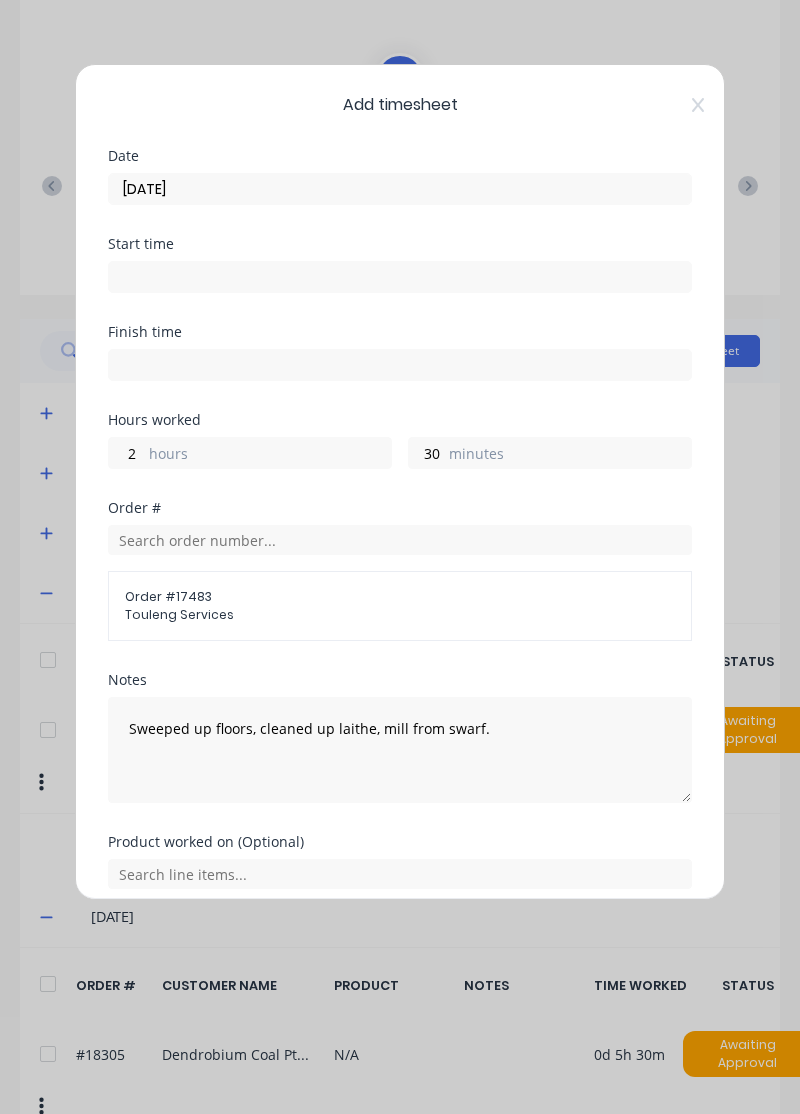 scroll, scrollTop: 74, scrollLeft: 0, axis: vertical 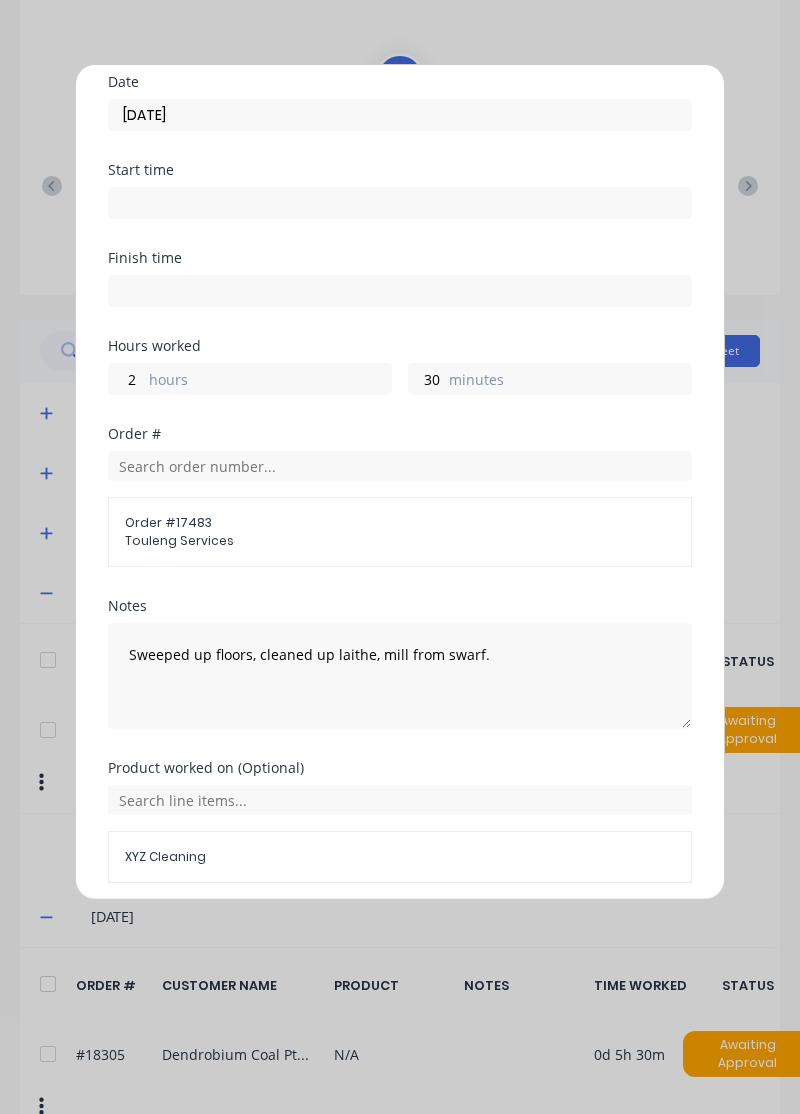 click on "Add manual time entry" at bounding box center (352, 931) 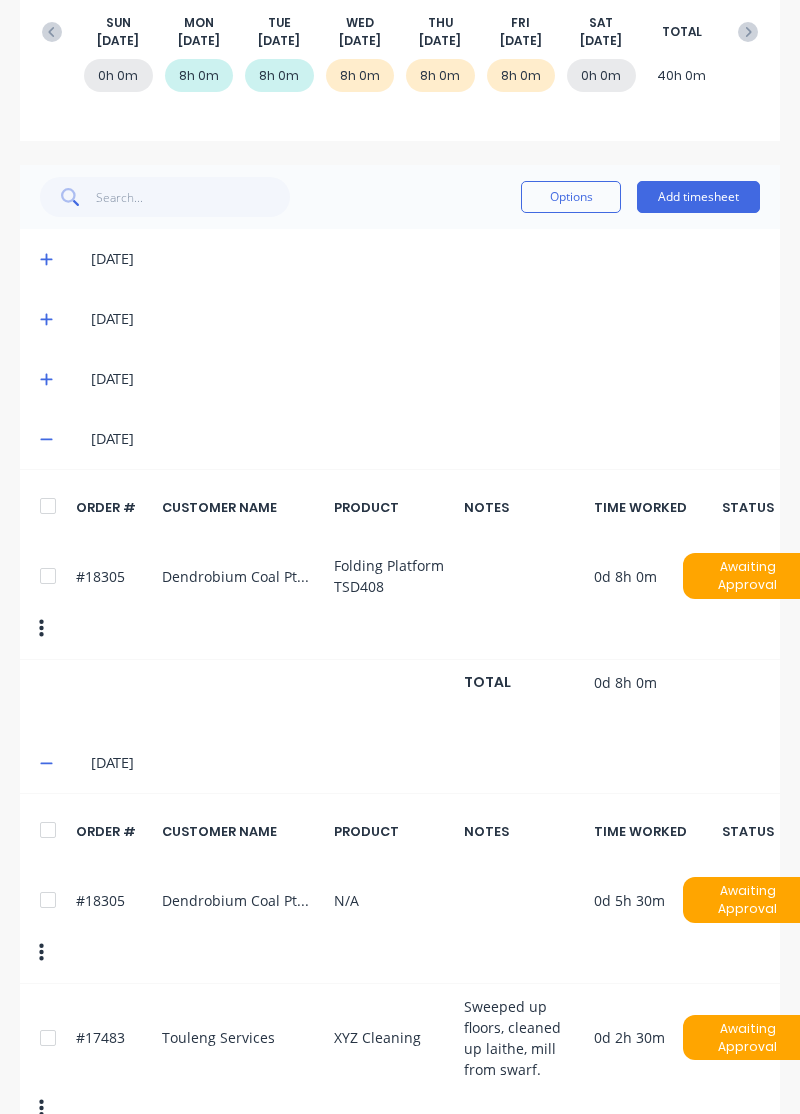scroll, scrollTop: 0, scrollLeft: 0, axis: both 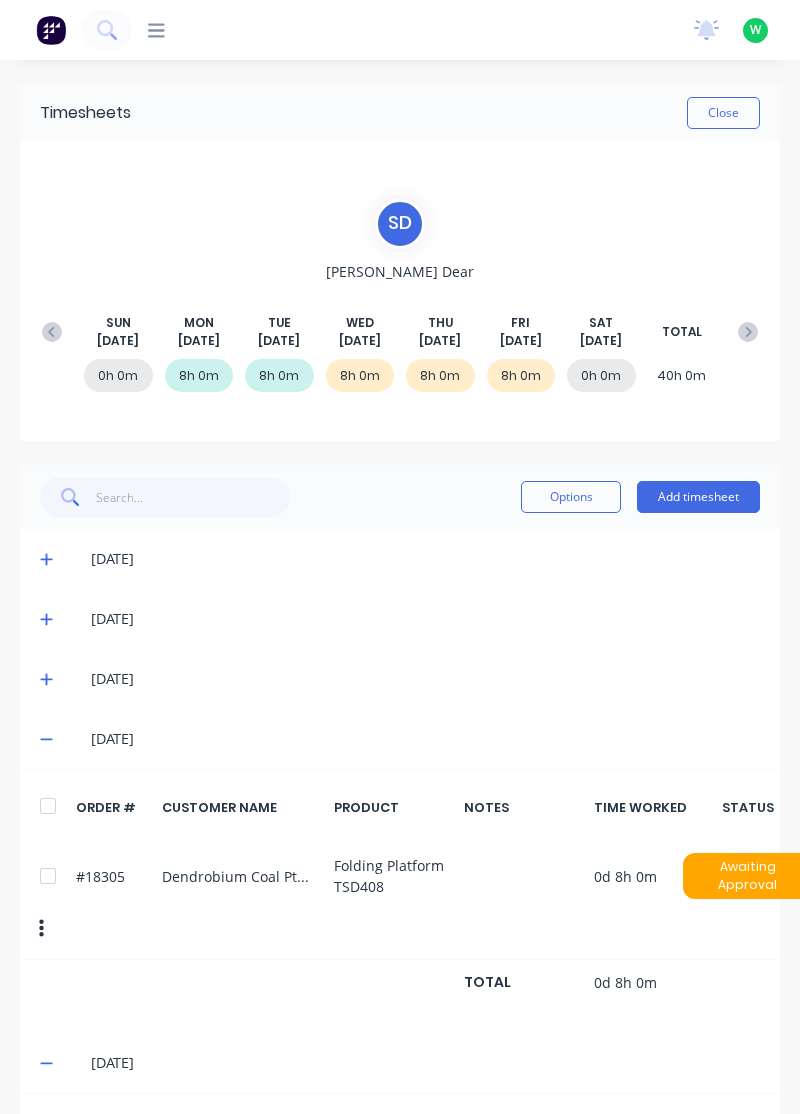 click on "Close" at bounding box center (723, 113) 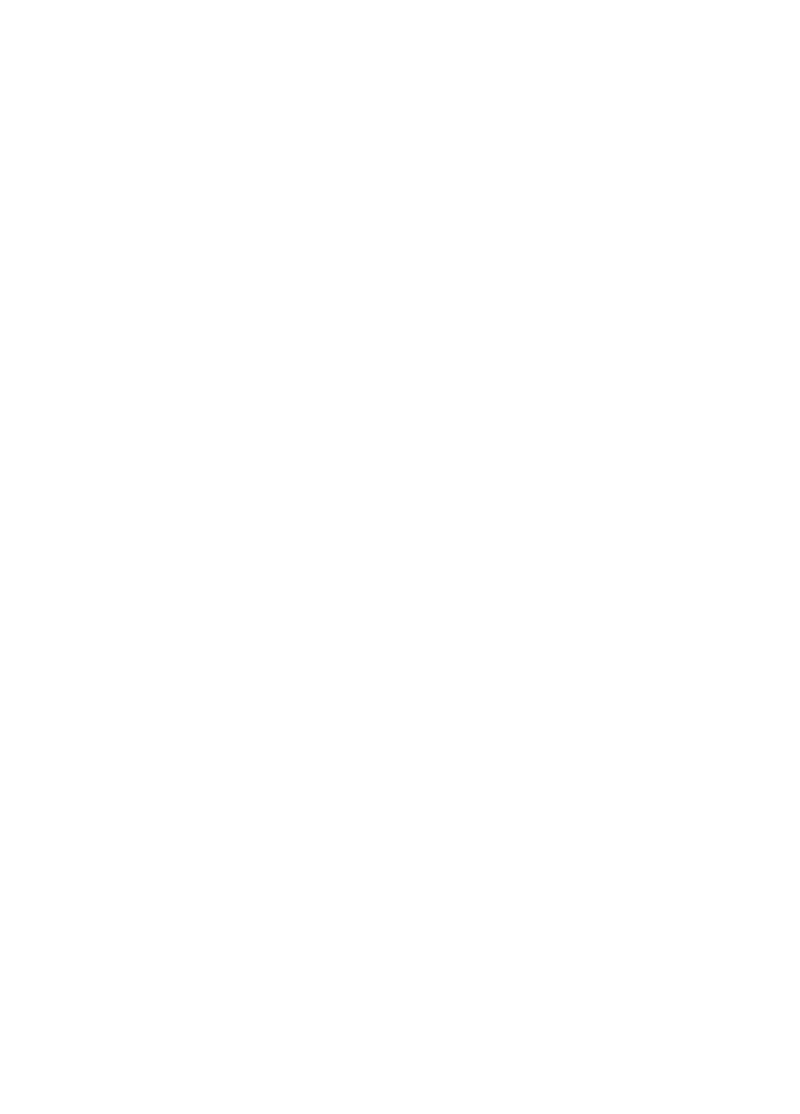 click at bounding box center (400, 0) 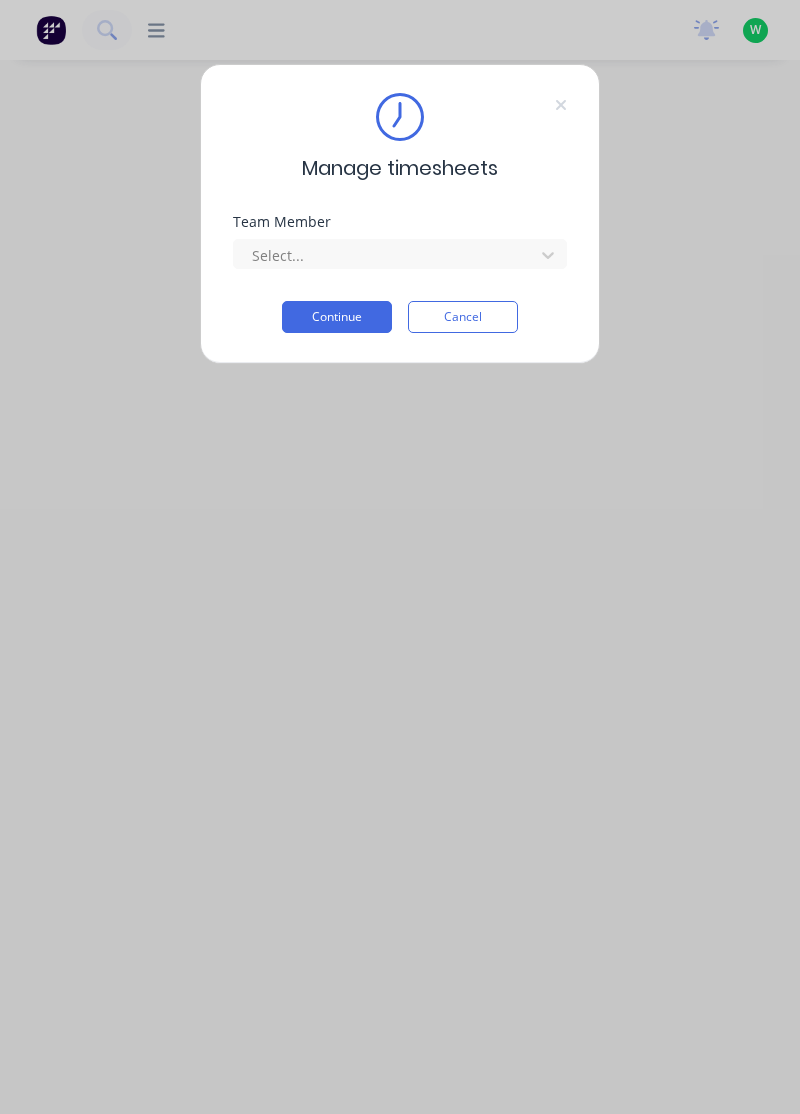 scroll, scrollTop: 0, scrollLeft: 0, axis: both 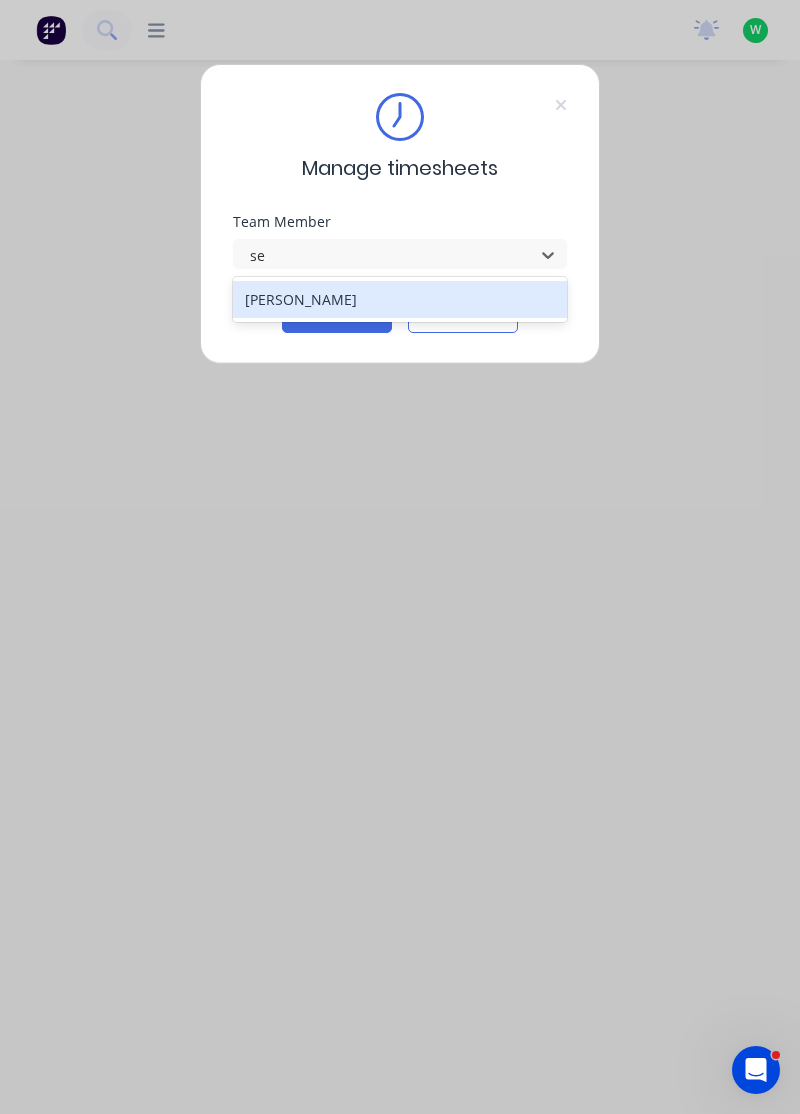 click on "[PERSON_NAME]" at bounding box center (400, 299) 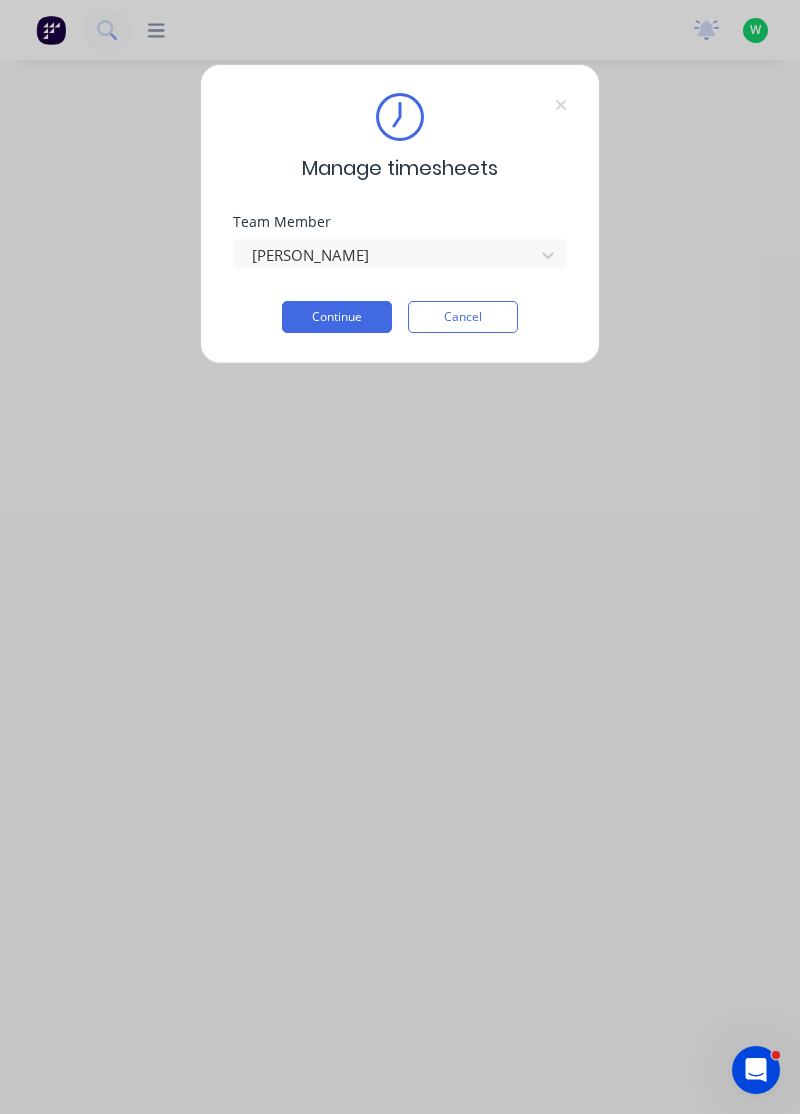 click on "Continue" at bounding box center (337, 317) 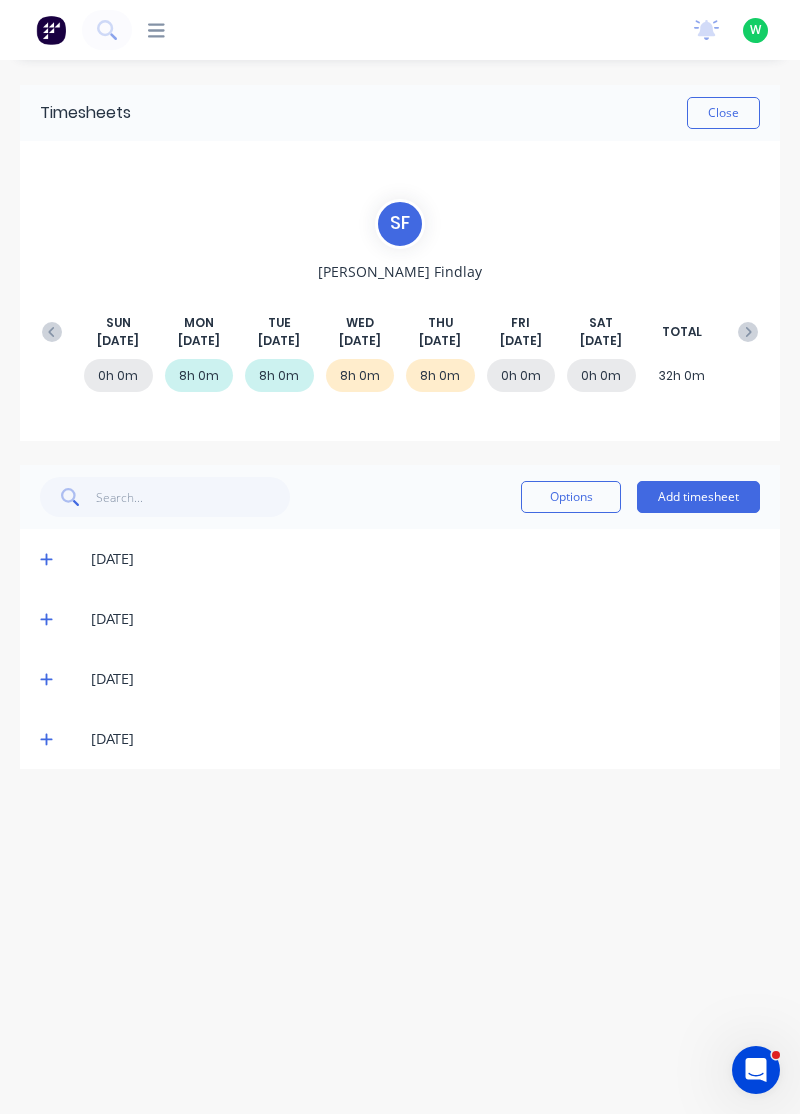 click on "Add timesheet" at bounding box center [698, 497] 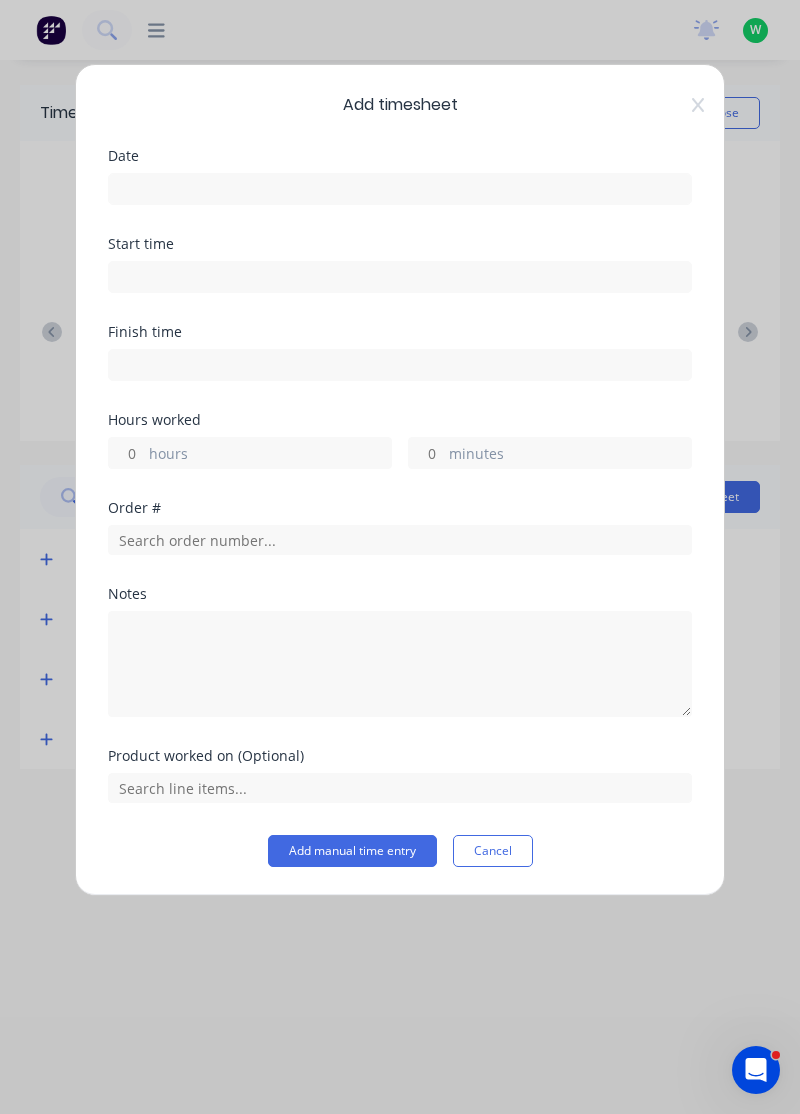 click at bounding box center (400, 189) 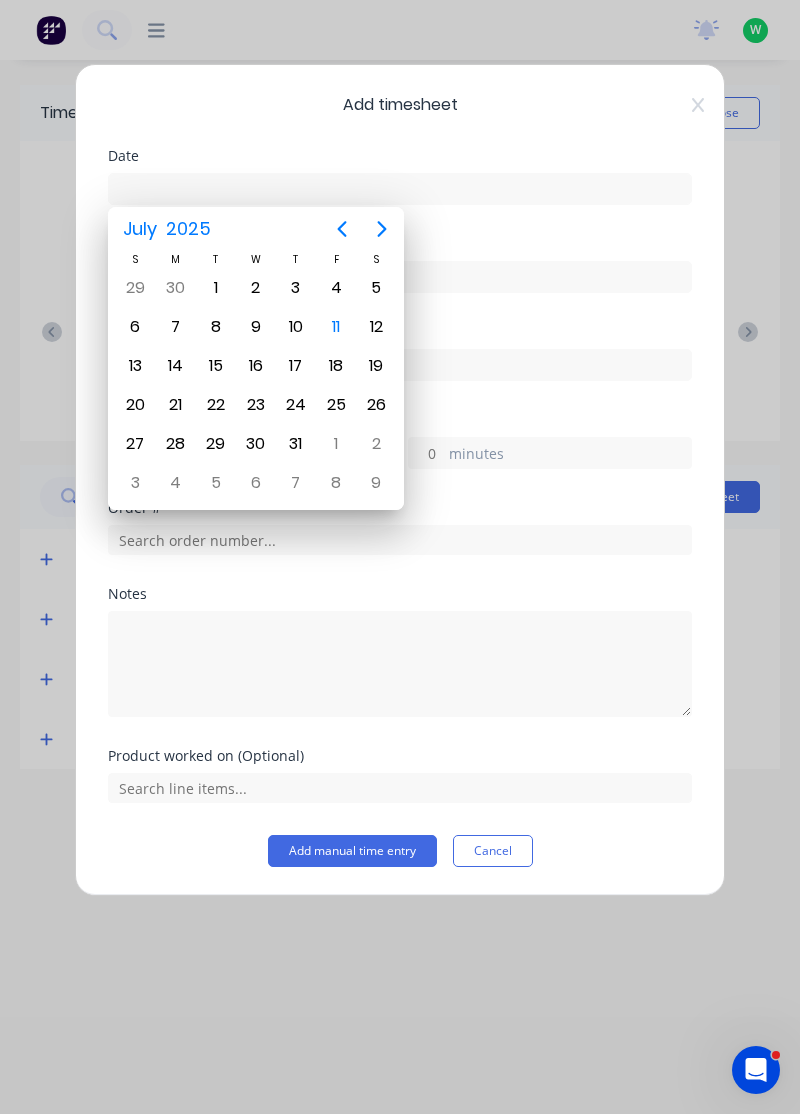 click on "11" at bounding box center (336, 327) 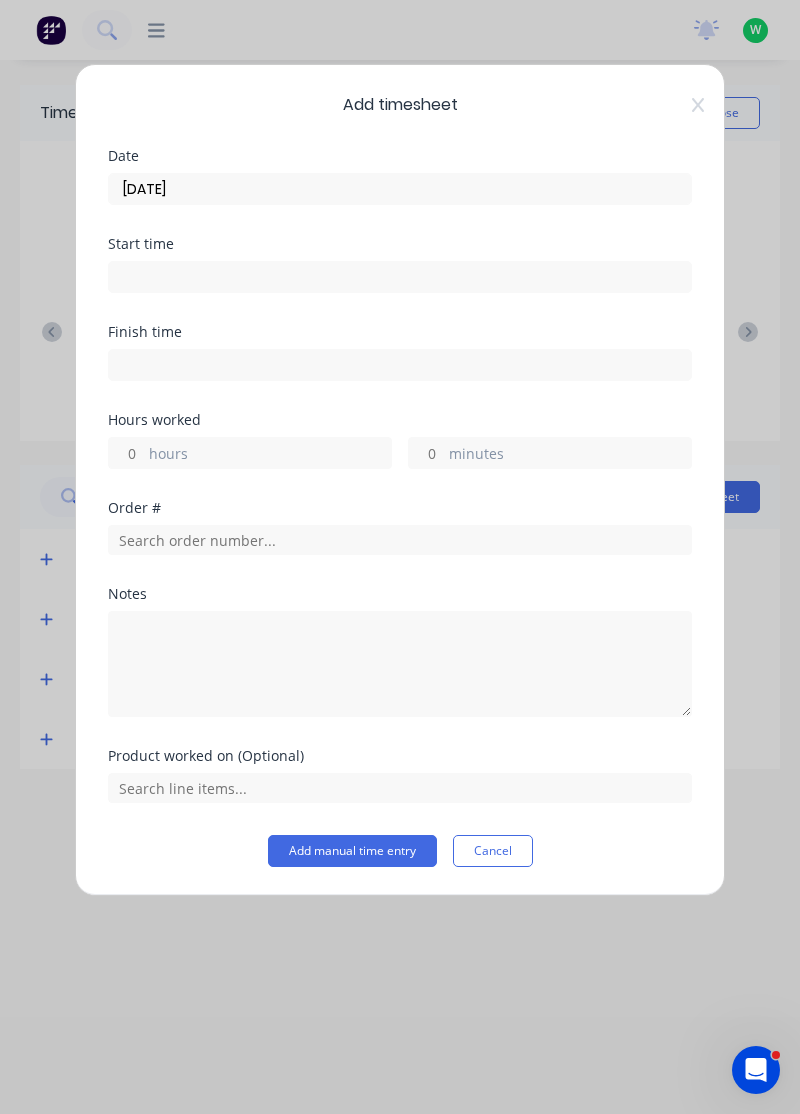 click on "hours" at bounding box center [126, 453] 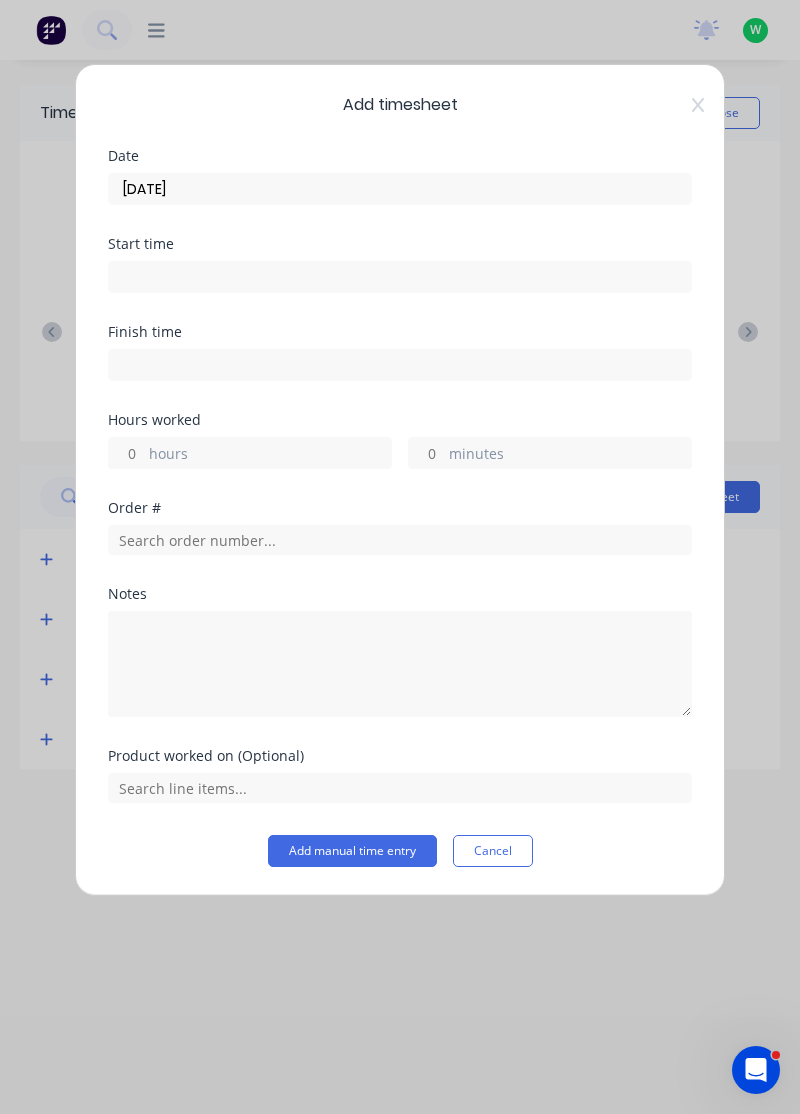 type on "1" 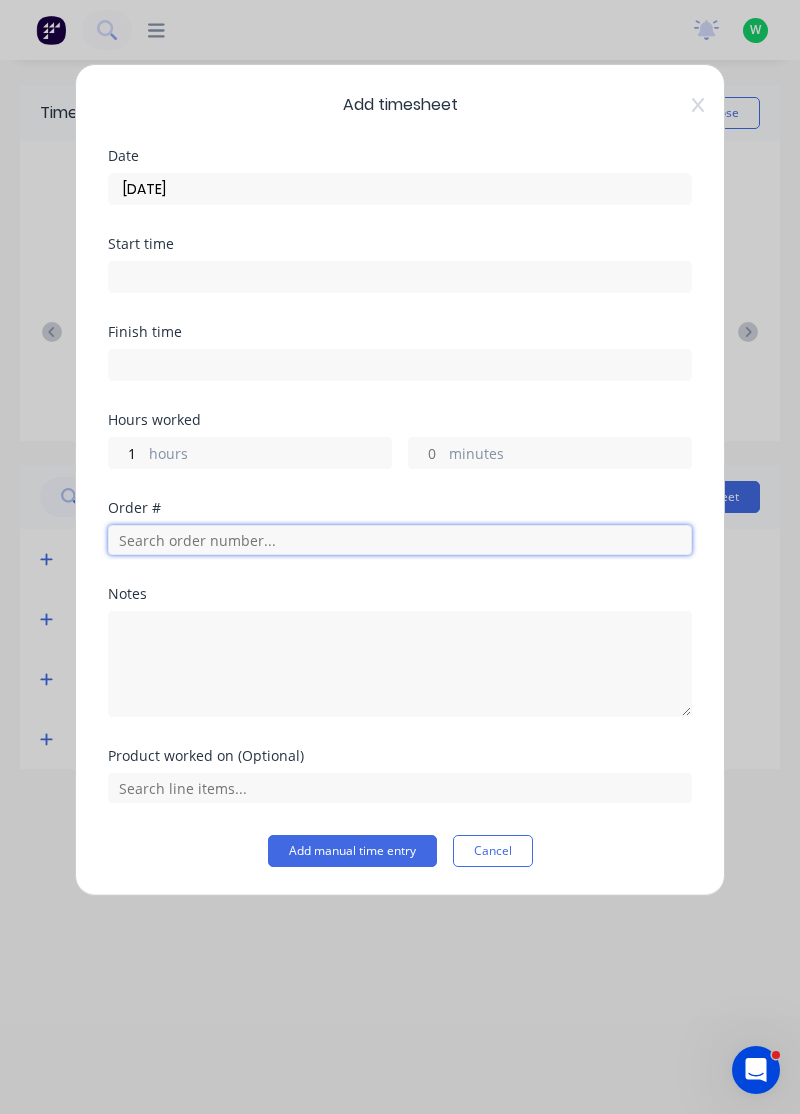 click at bounding box center [400, 540] 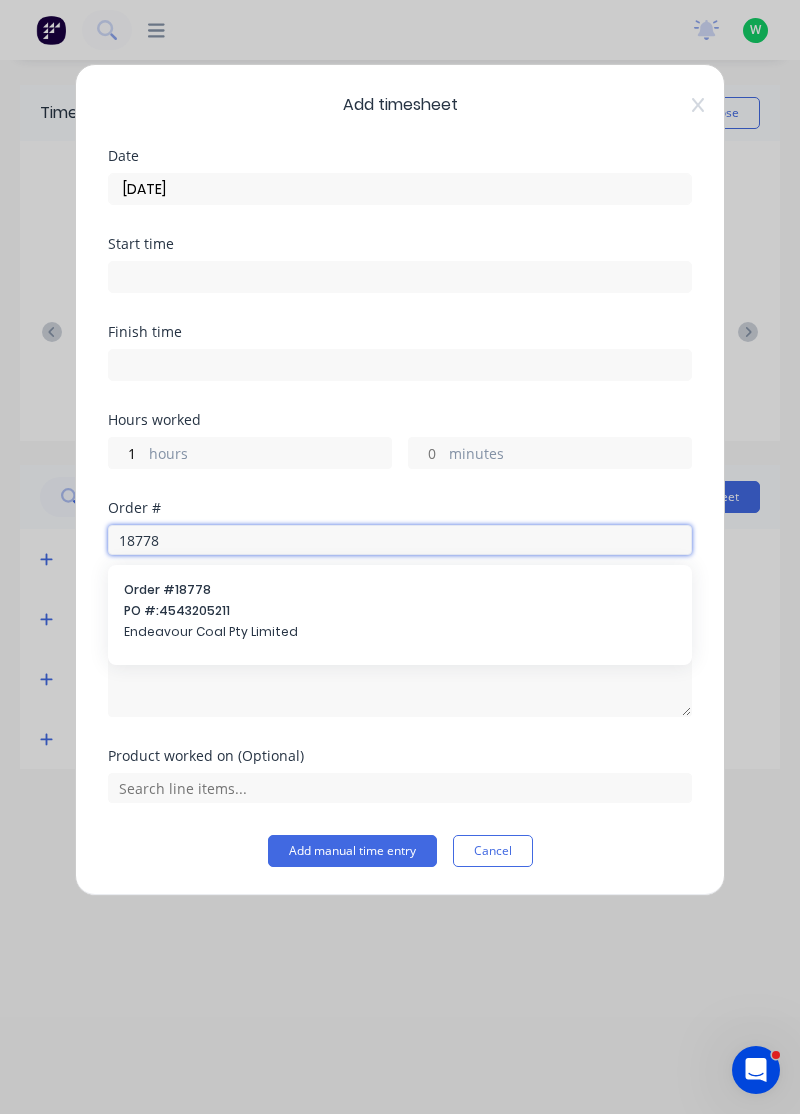 type on "18778" 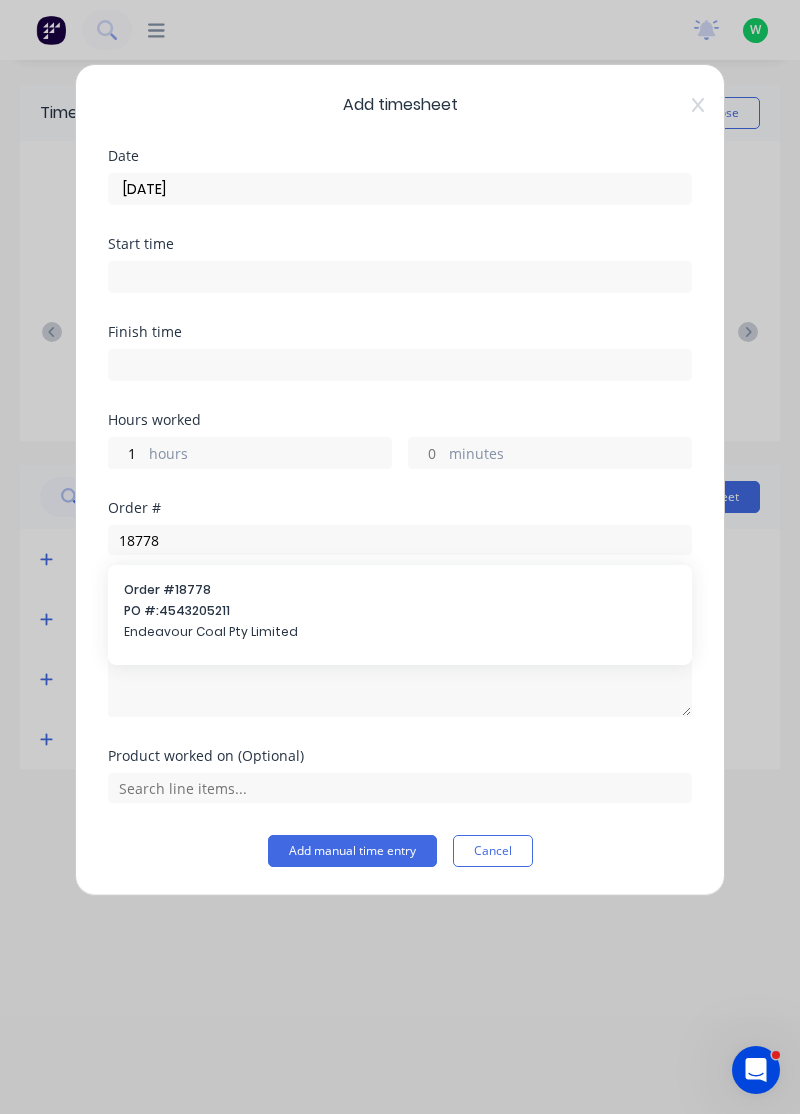 click on "Order # 18778 PO #:  4543205211 Endeavour Coal Pty Limited" at bounding box center (400, 613) 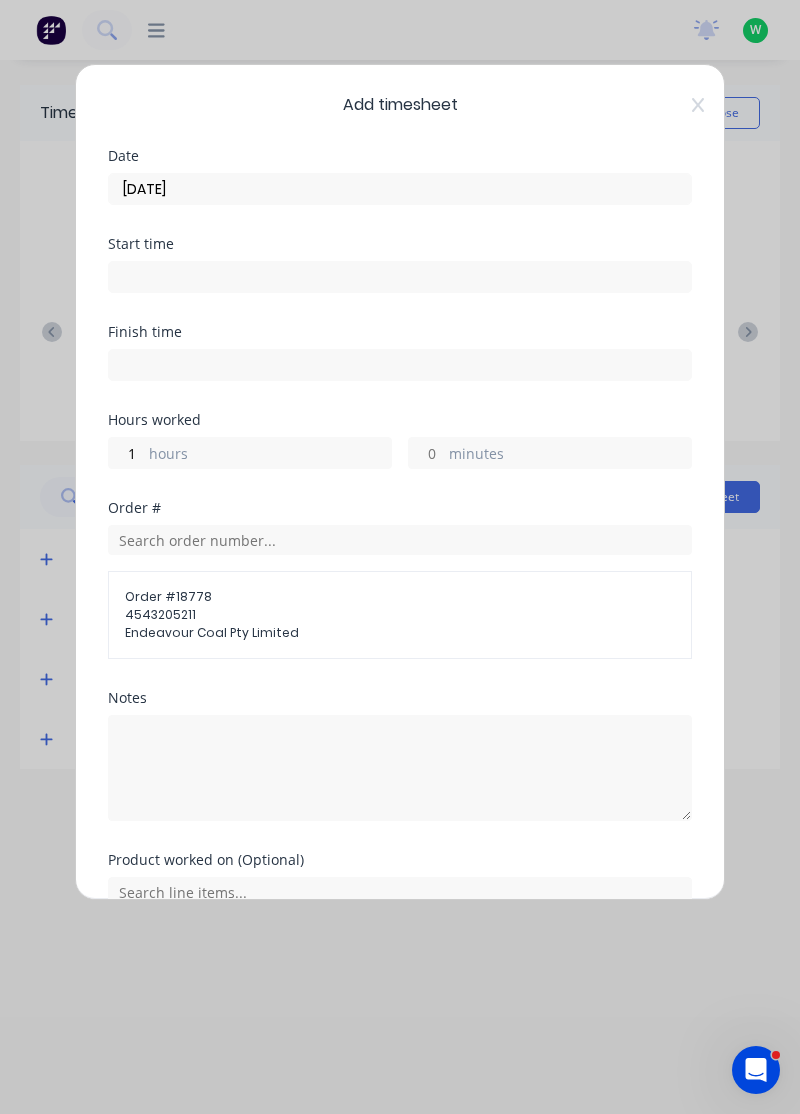 scroll, scrollTop: 96, scrollLeft: 0, axis: vertical 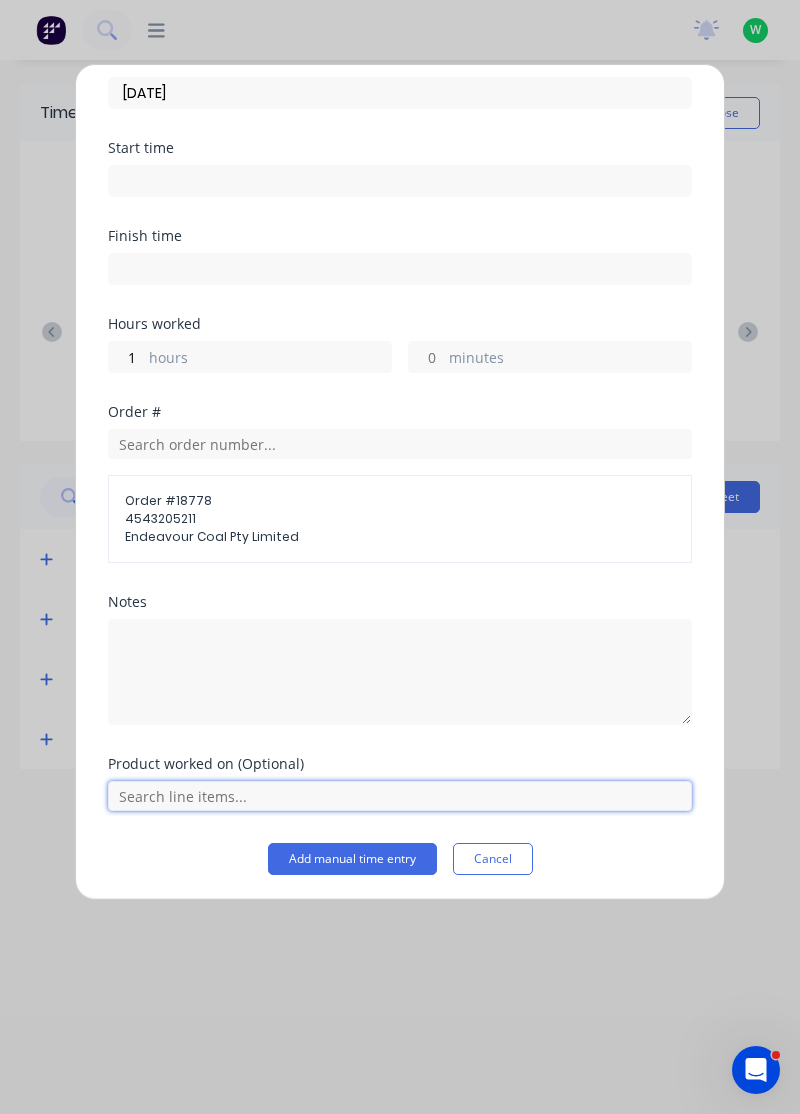 click at bounding box center [400, 796] 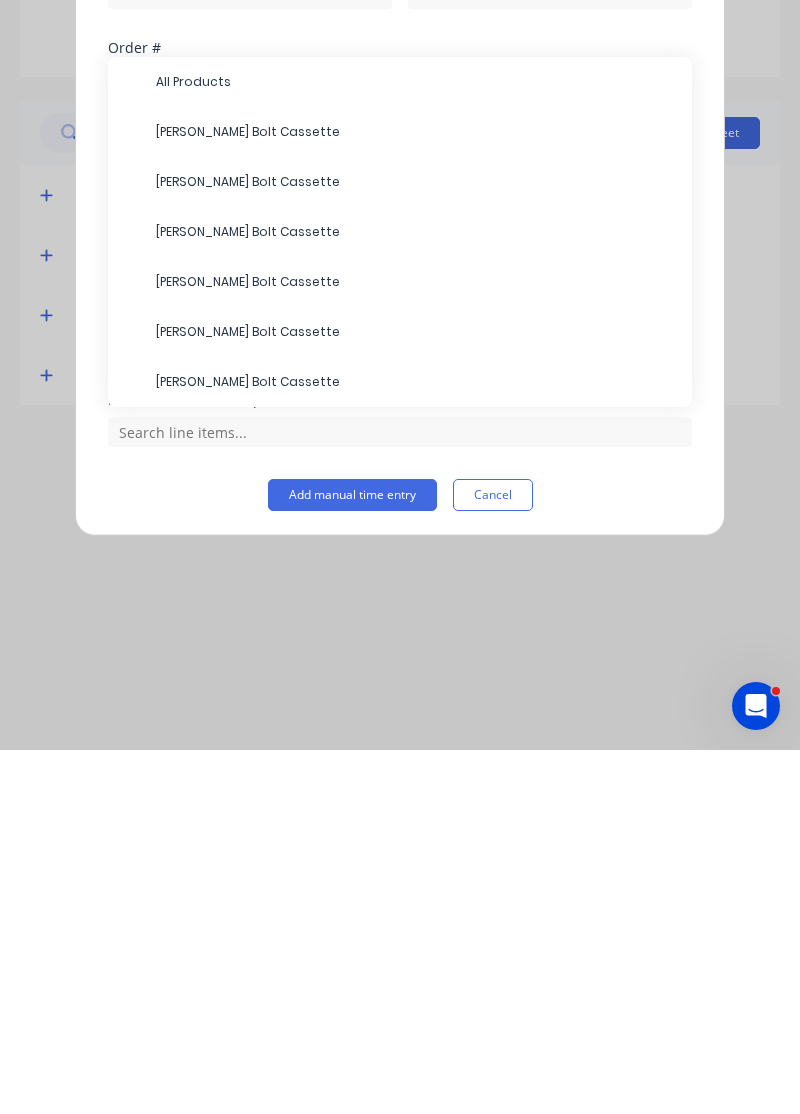 click on "All Products" at bounding box center (416, 446) 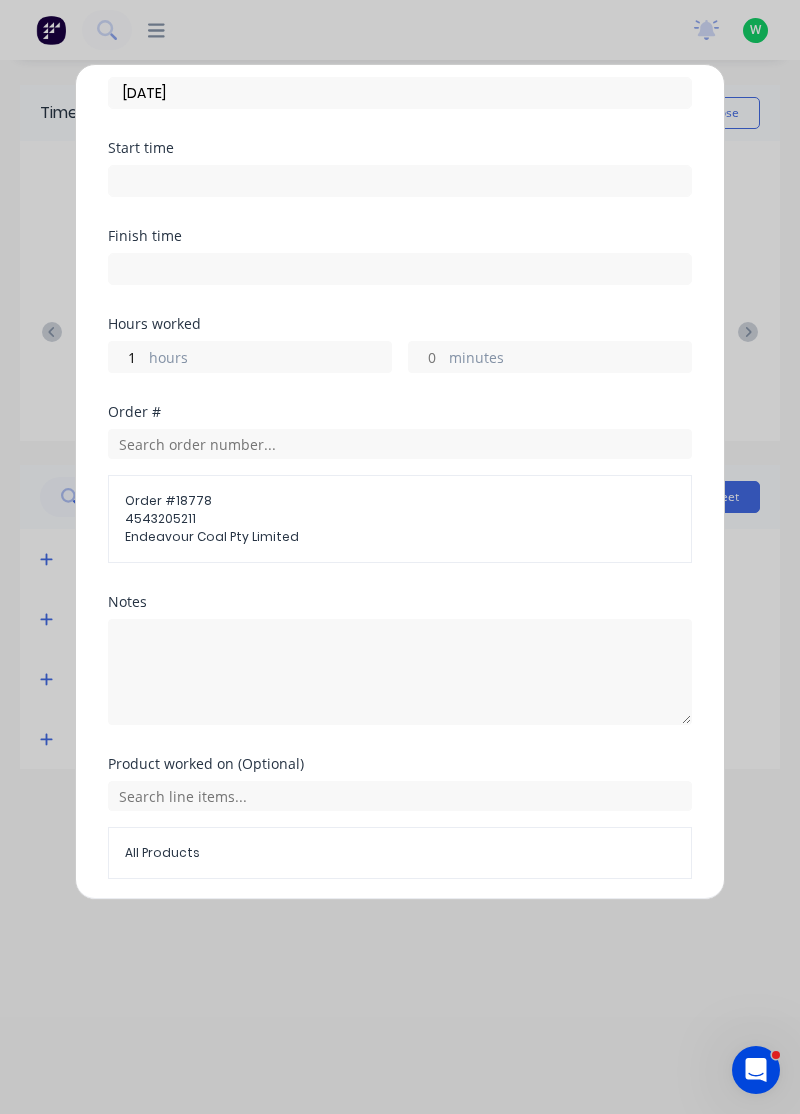 scroll, scrollTop: 163, scrollLeft: 0, axis: vertical 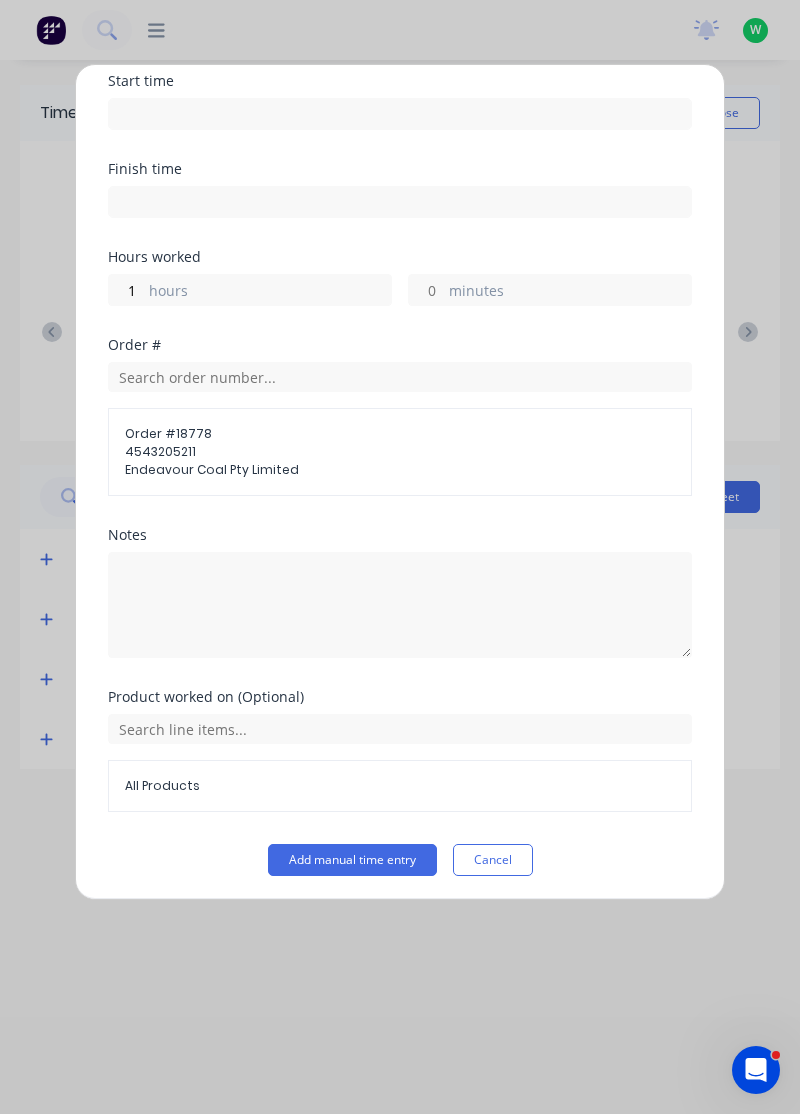 click on "Add manual time entry" at bounding box center (352, 860) 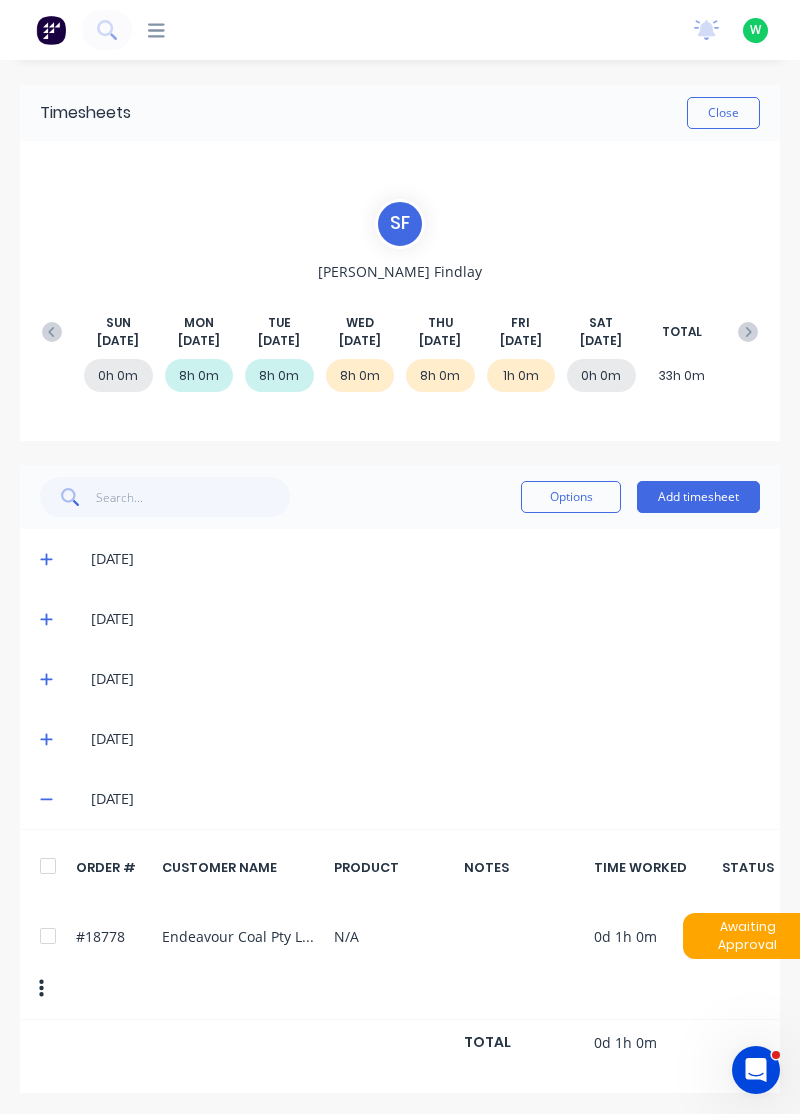 click on "Add timesheet" at bounding box center (698, 497) 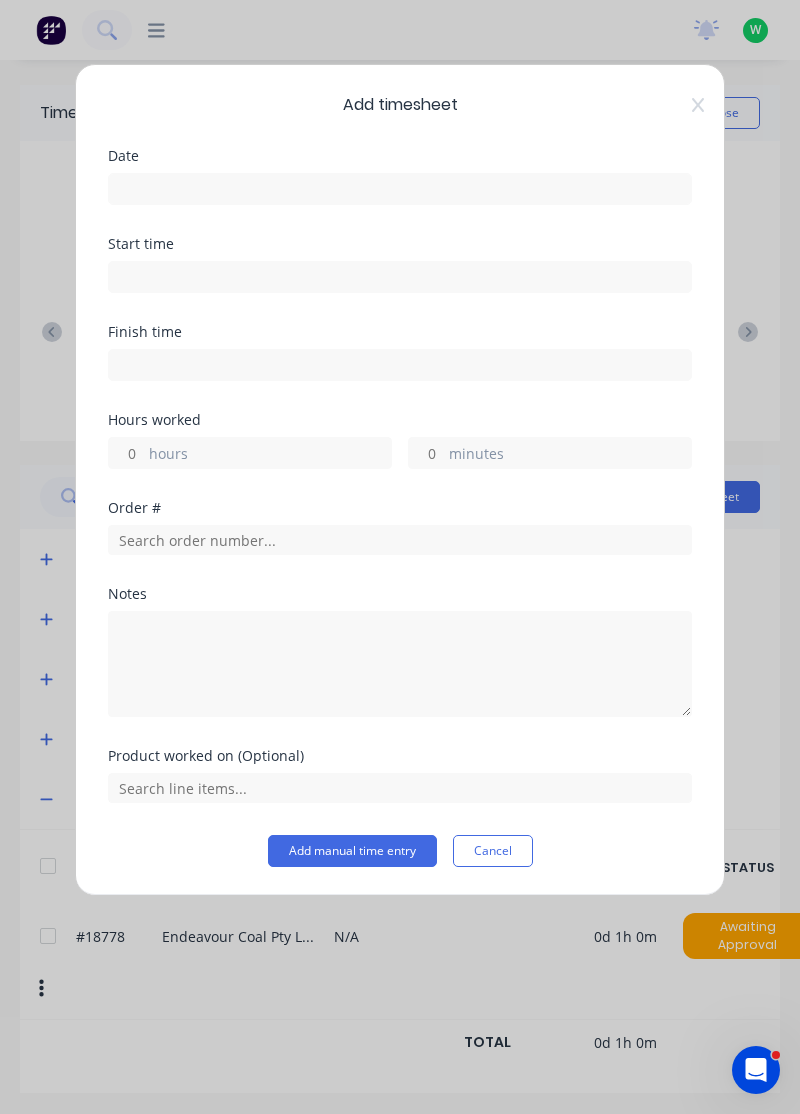 click at bounding box center (400, 189) 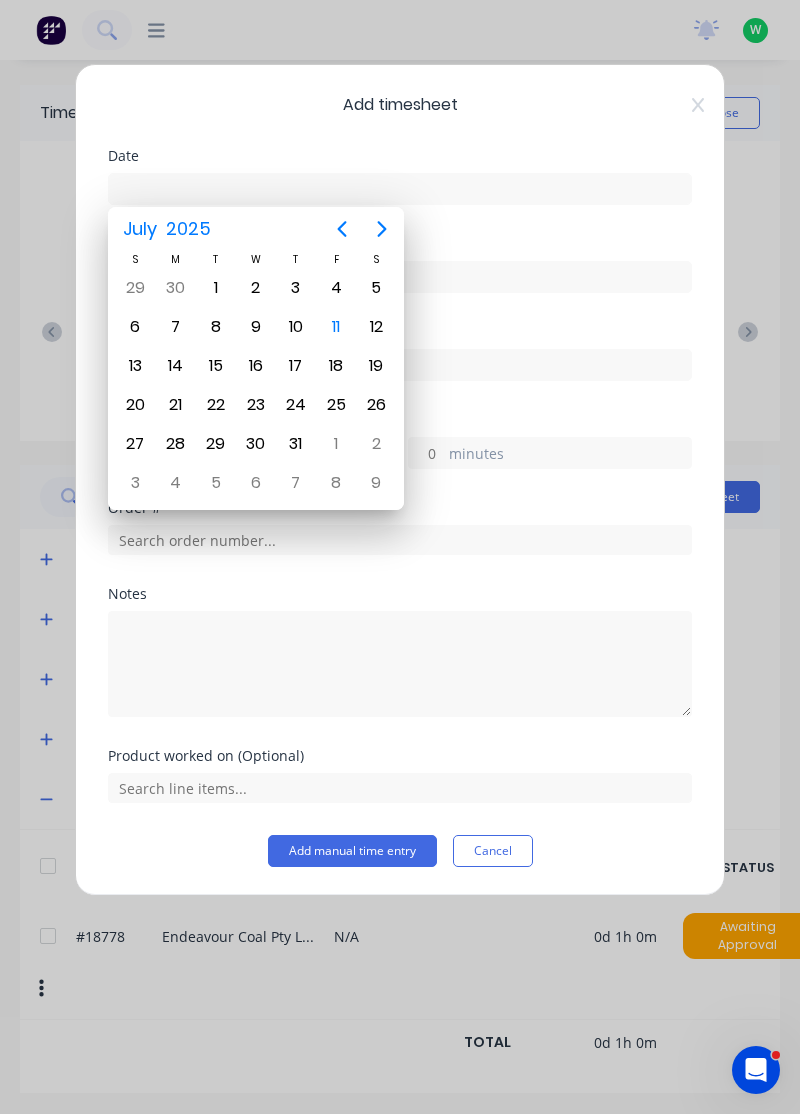 click on "11" at bounding box center (336, 327) 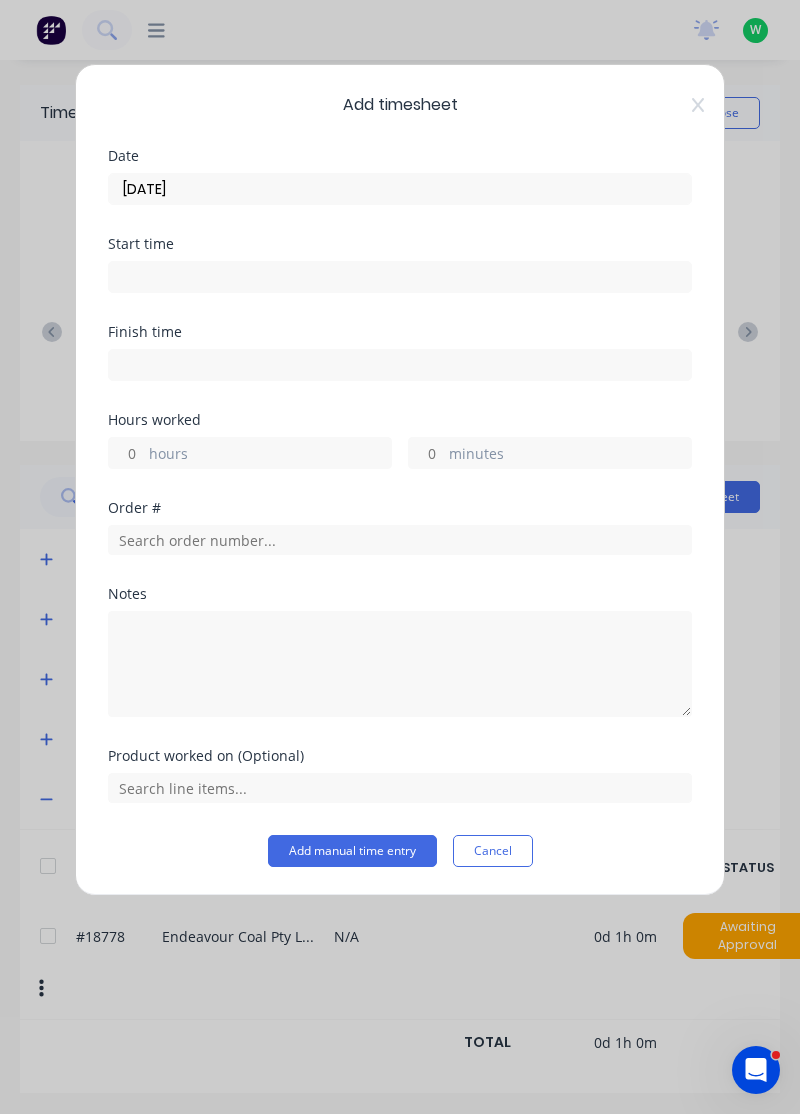 click on "hours" at bounding box center (126, 453) 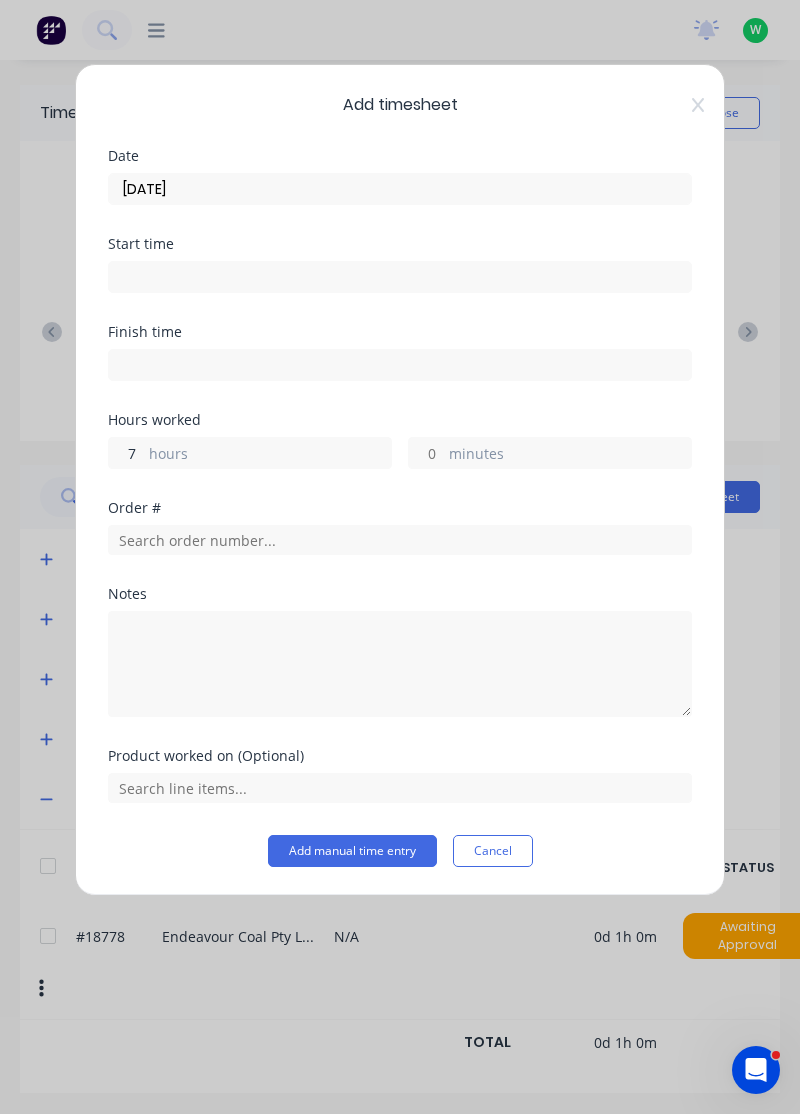 type on "7" 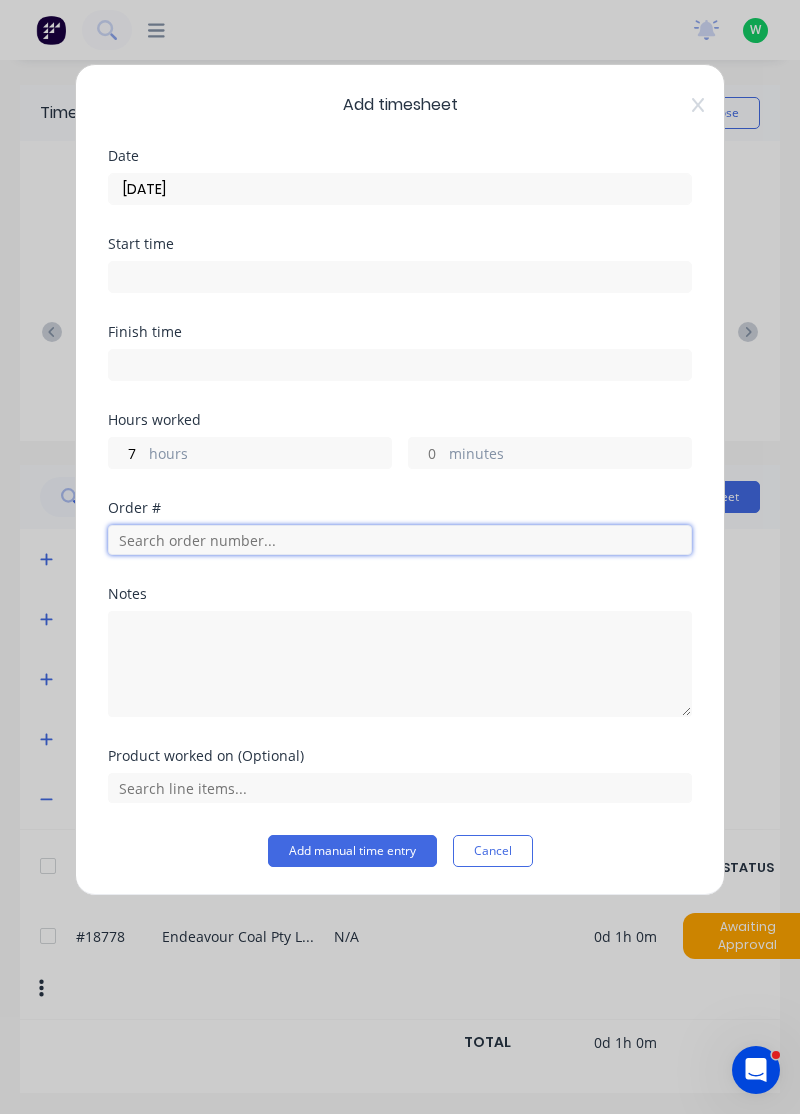 click at bounding box center (400, 540) 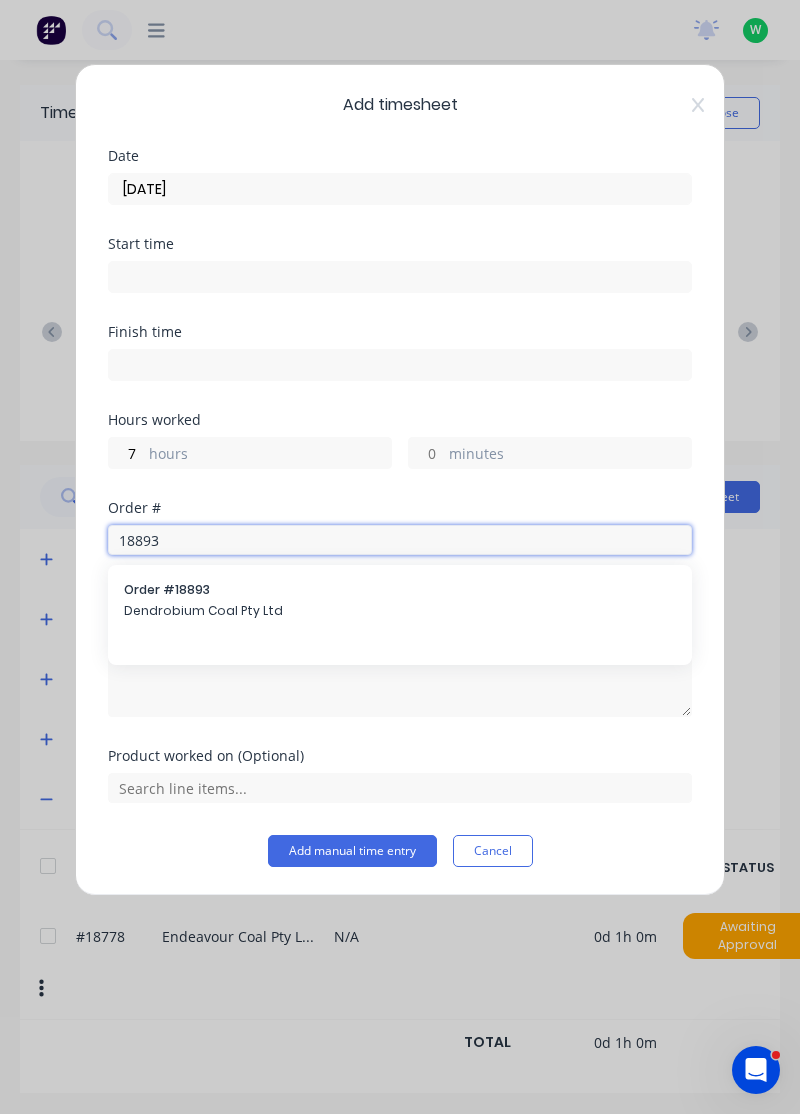type on "18893" 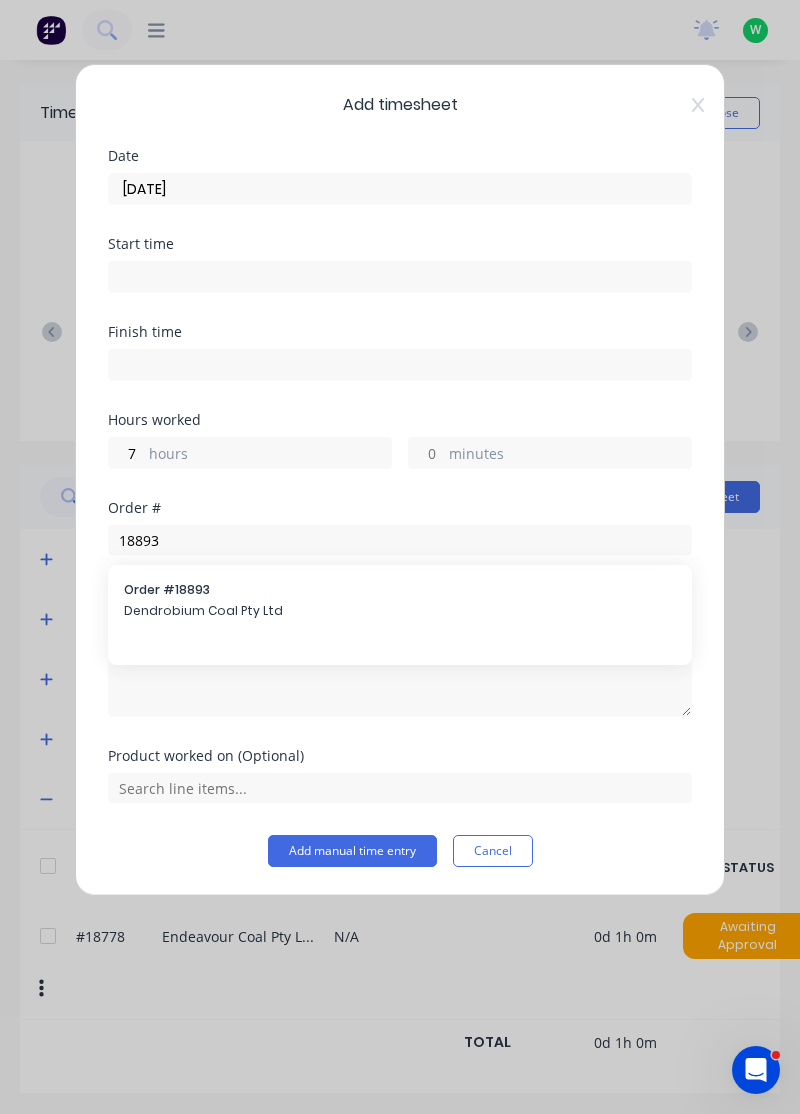 click on "Dendrobium Coal Pty Ltd" at bounding box center (400, 611) 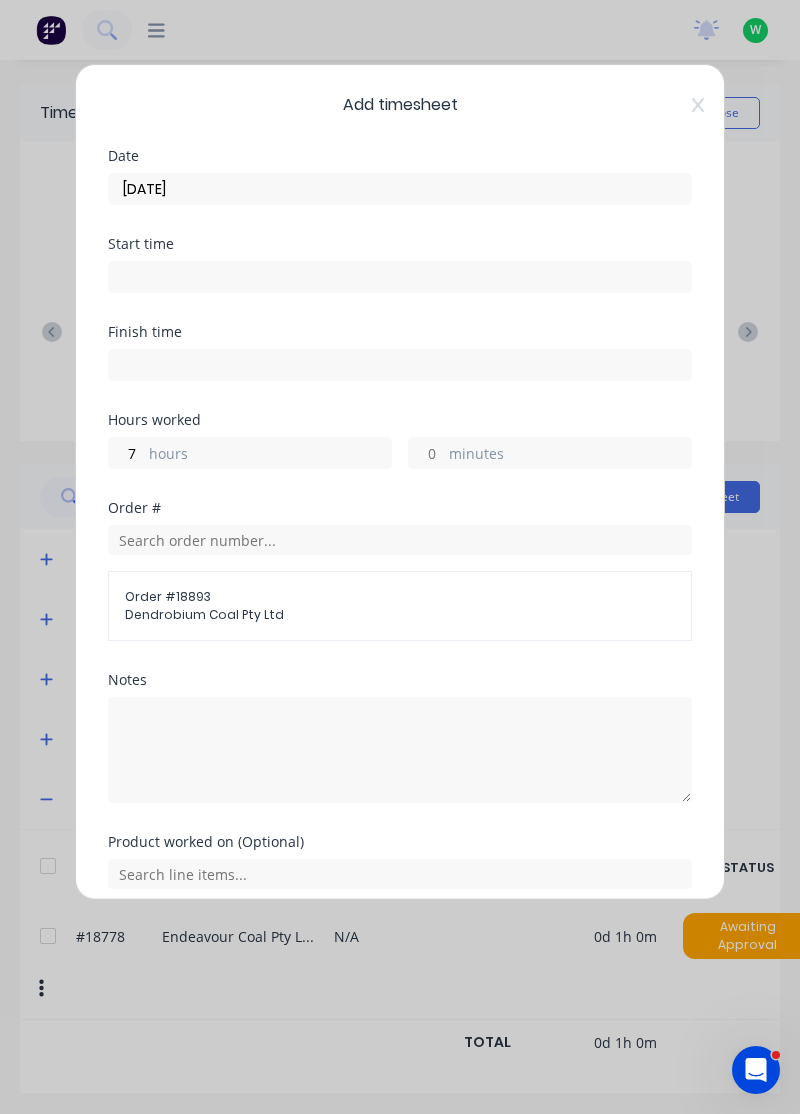 scroll, scrollTop: 78, scrollLeft: 0, axis: vertical 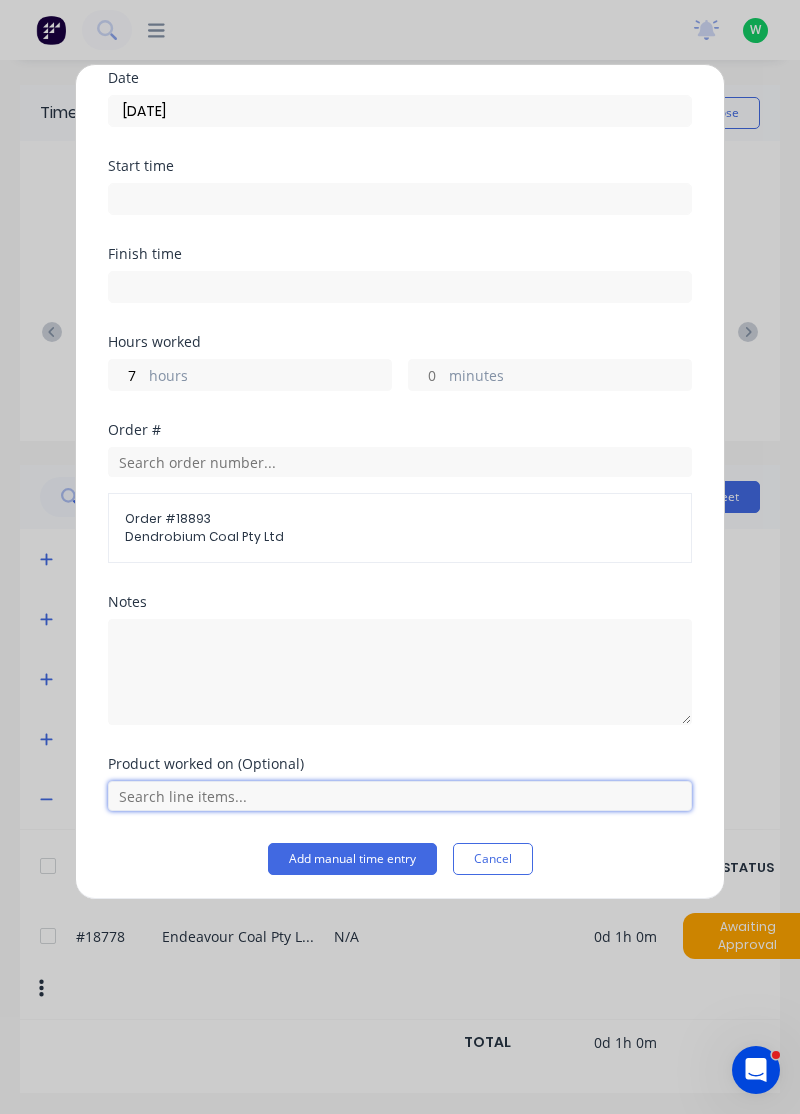 click at bounding box center [400, 796] 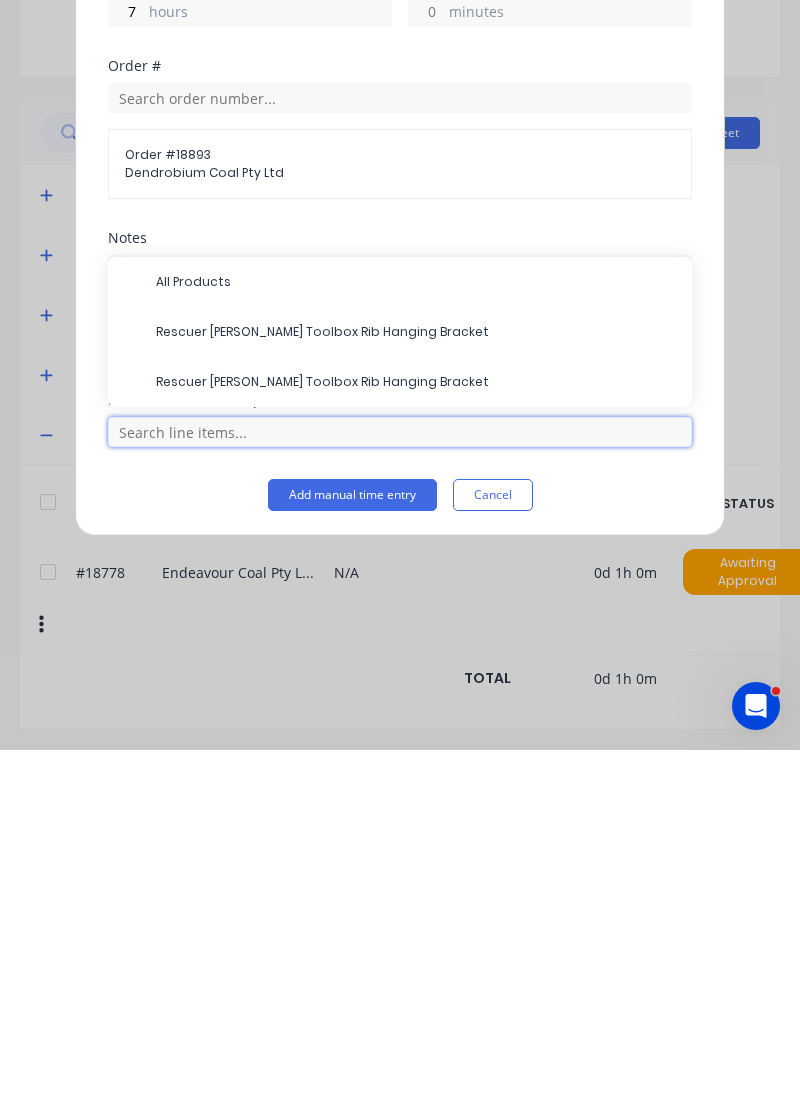 scroll, scrollTop: 53, scrollLeft: 0, axis: vertical 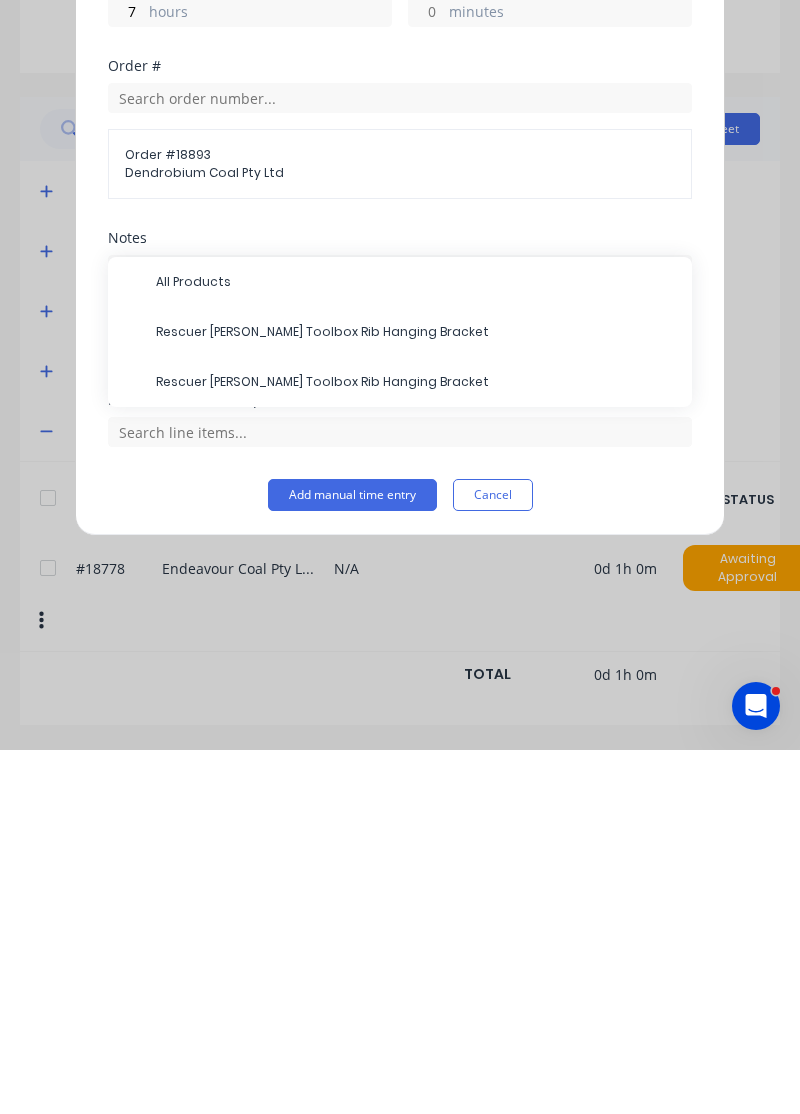 click on "All Products" at bounding box center (416, 646) 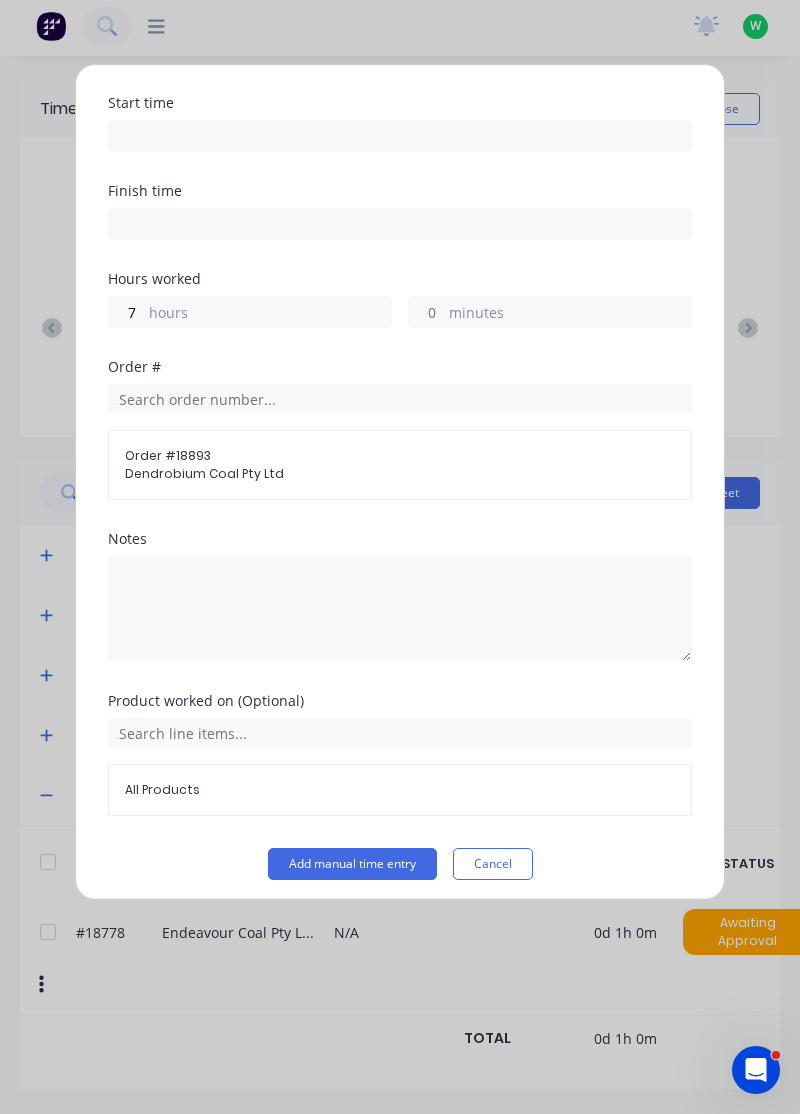scroll, scrollTop: 145, scrollLeft: 0, axis: vertical 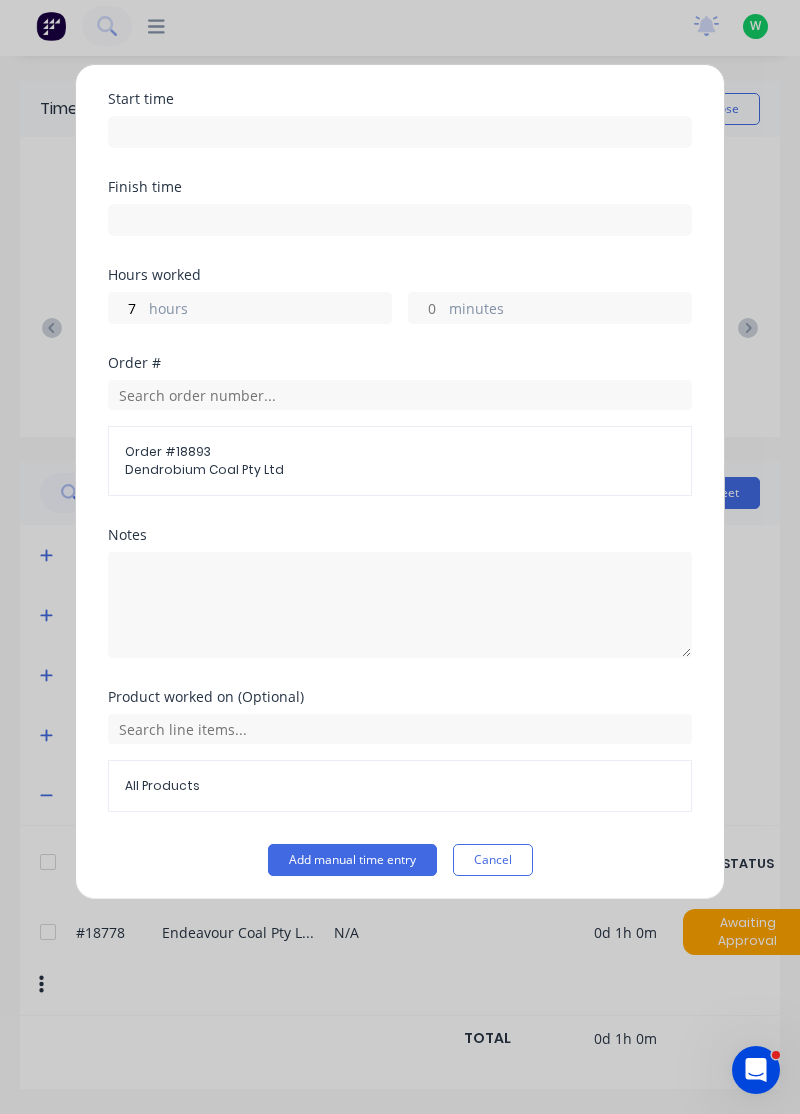 click on "Add manual time entry" at bounding box center (352, 860) 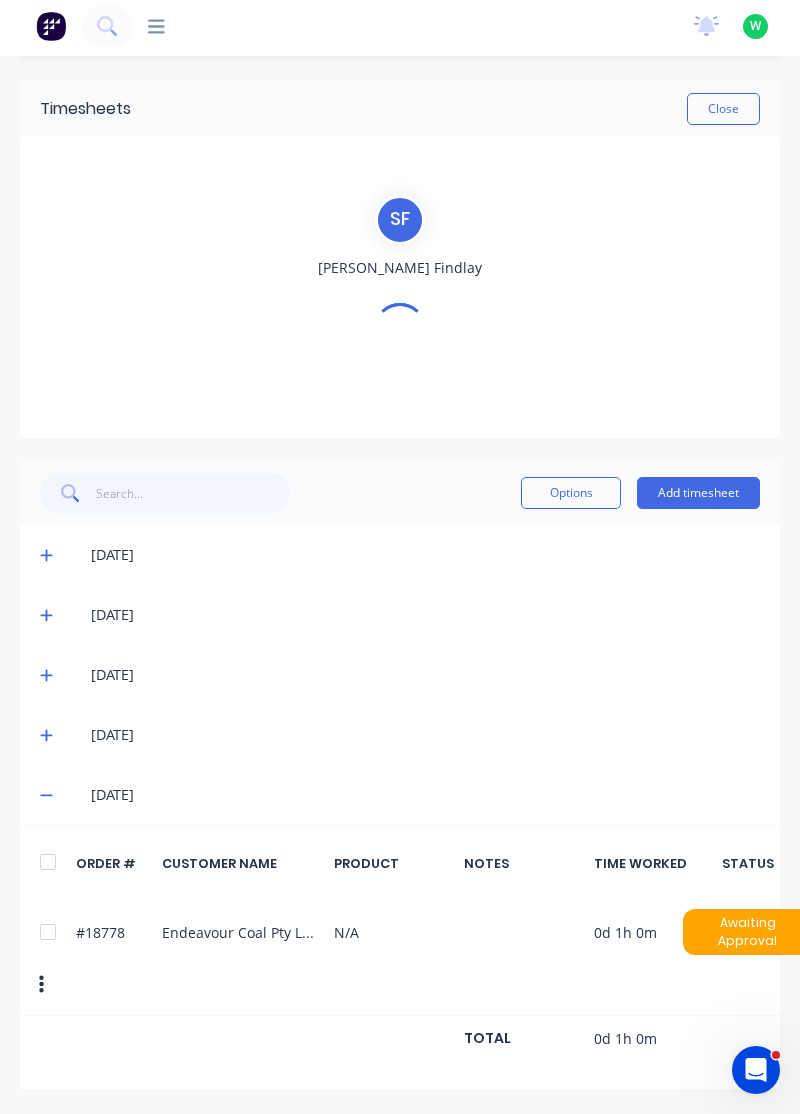 scroll, scrollTop: 0, scrollLeft: 0, axis: both 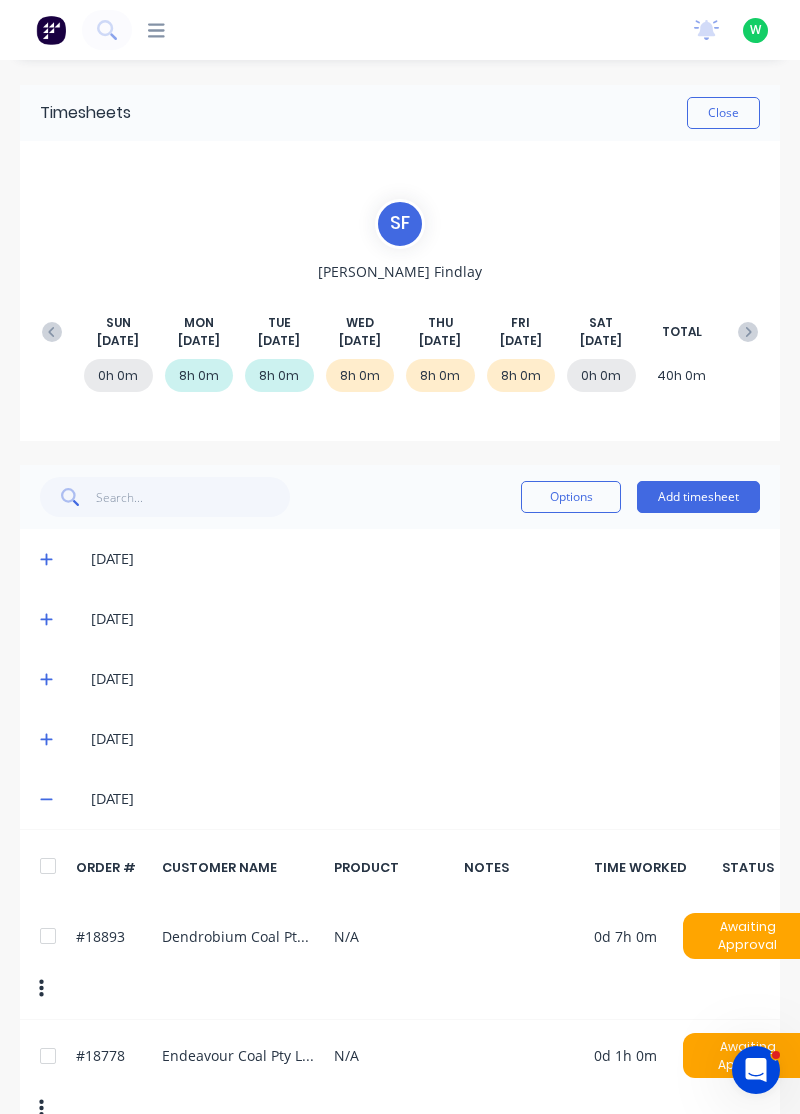 click on "Close" at bounding box center (723, 113) 